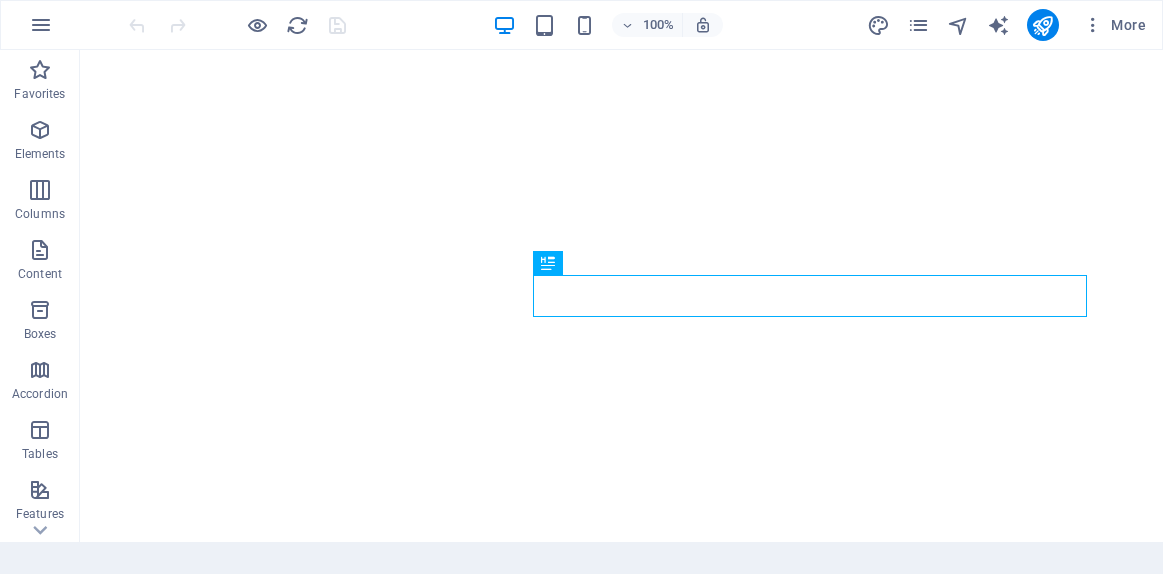 scroll, scrollTop: 0, scrollLeft: 0, axis: both 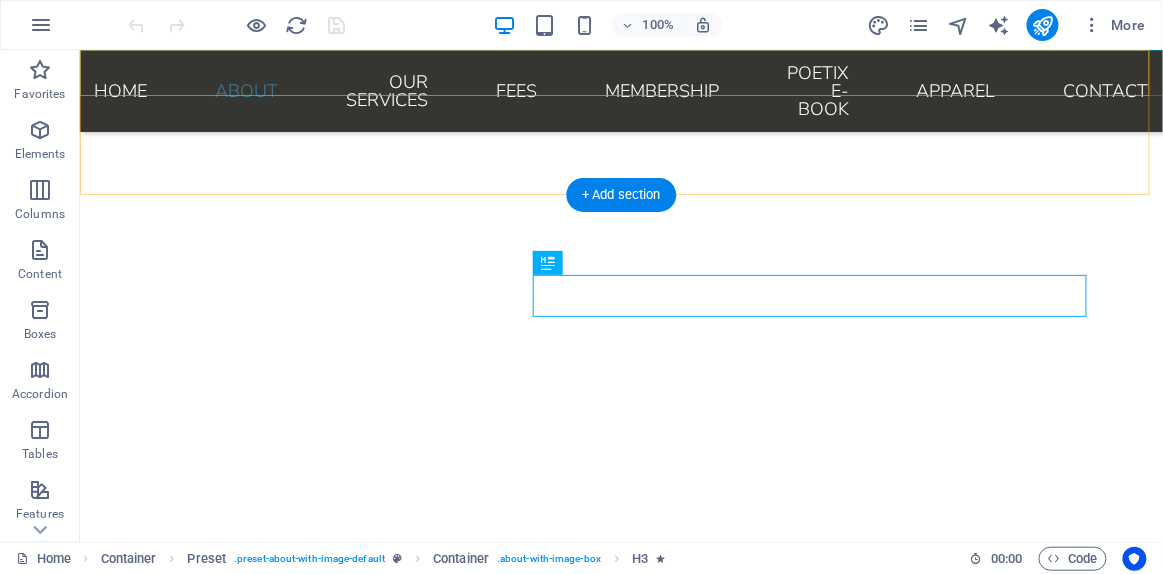 click on "Home About OUR SERVICES FEES Membership POETIX E-BOOK APPAREL Contact" at bounding box center (620, 90) 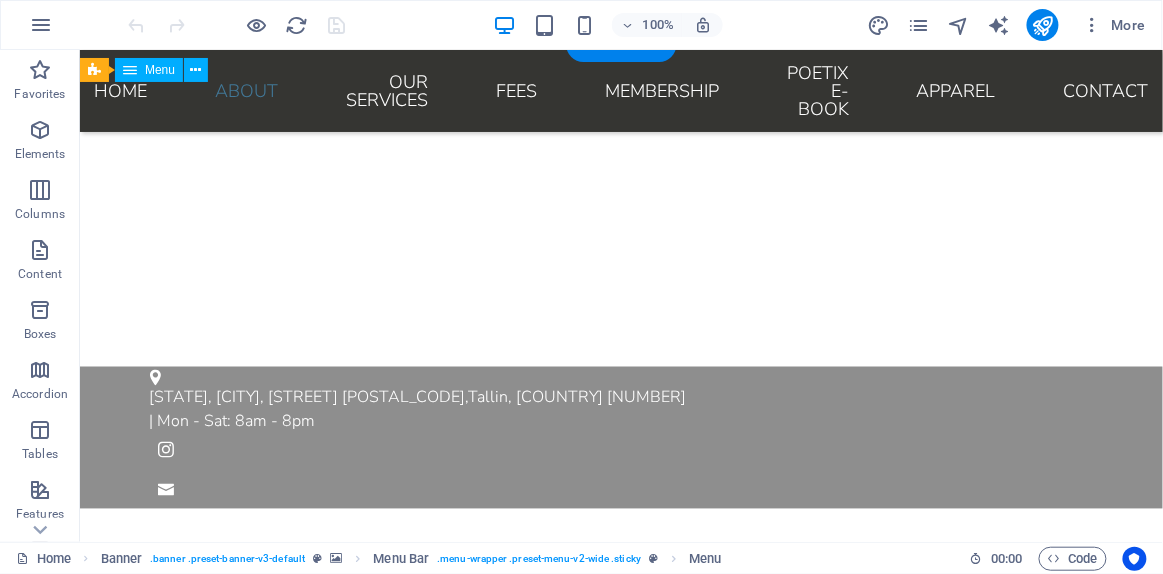 scroll, scrollTop: 407, scrollLeft: 0, axis: vertical 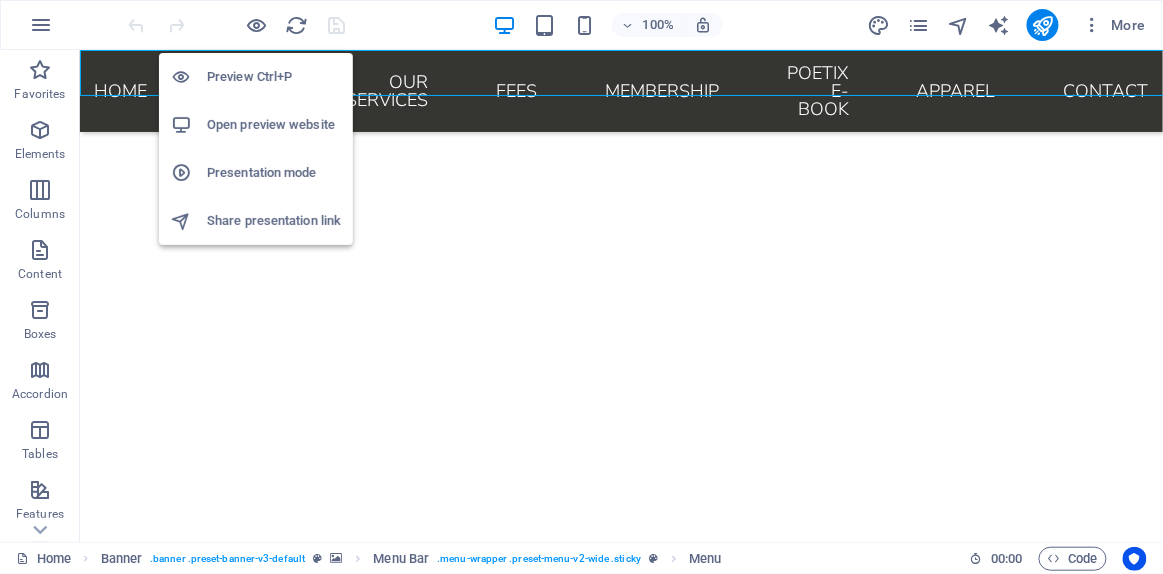 click on "Open preview website" at bounding box center [274, 125] 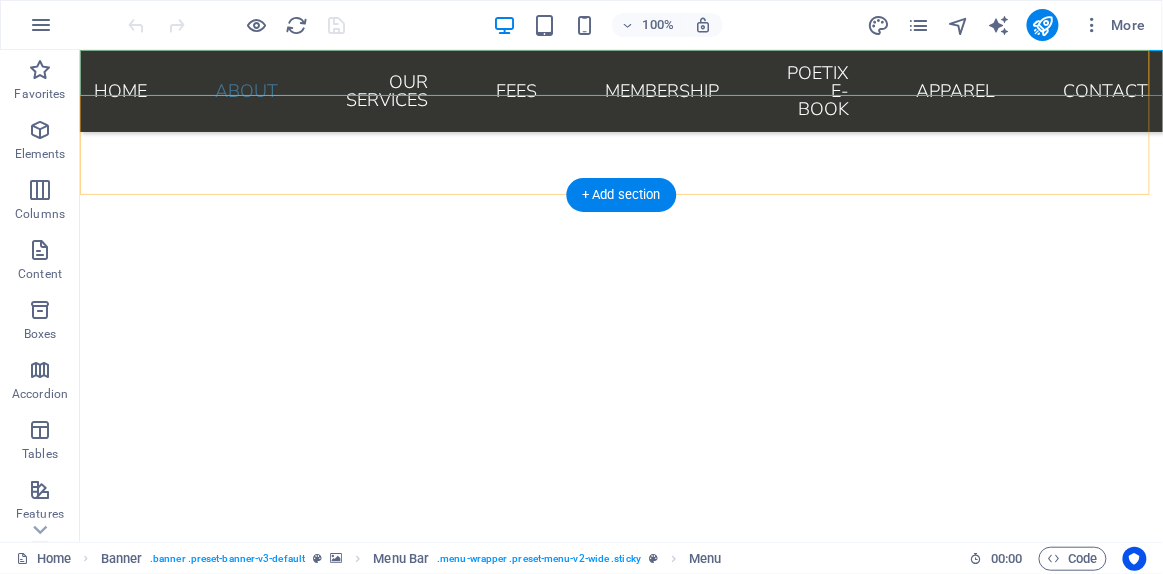click on "Home About OUR SERVICES FEES  Membership POETIX E-BOOK APPAREL Contact" at bounding box center [620, 90] 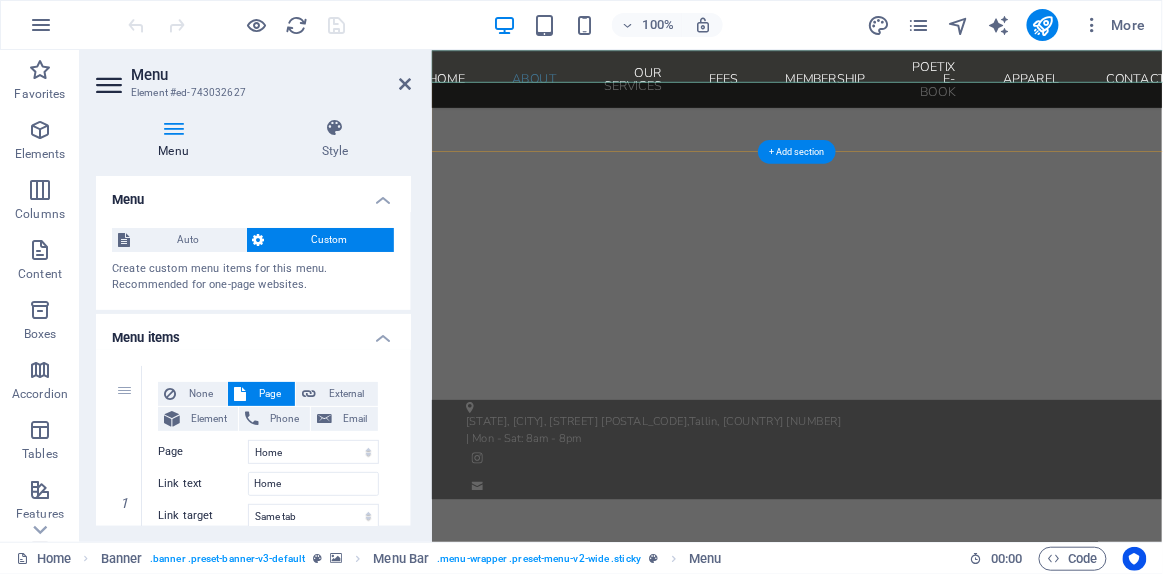 click on "Home About OUR SERVICES FEES  Membership POETIX E-BOOK APPAREL Contact" at bounding box center (953, 90) 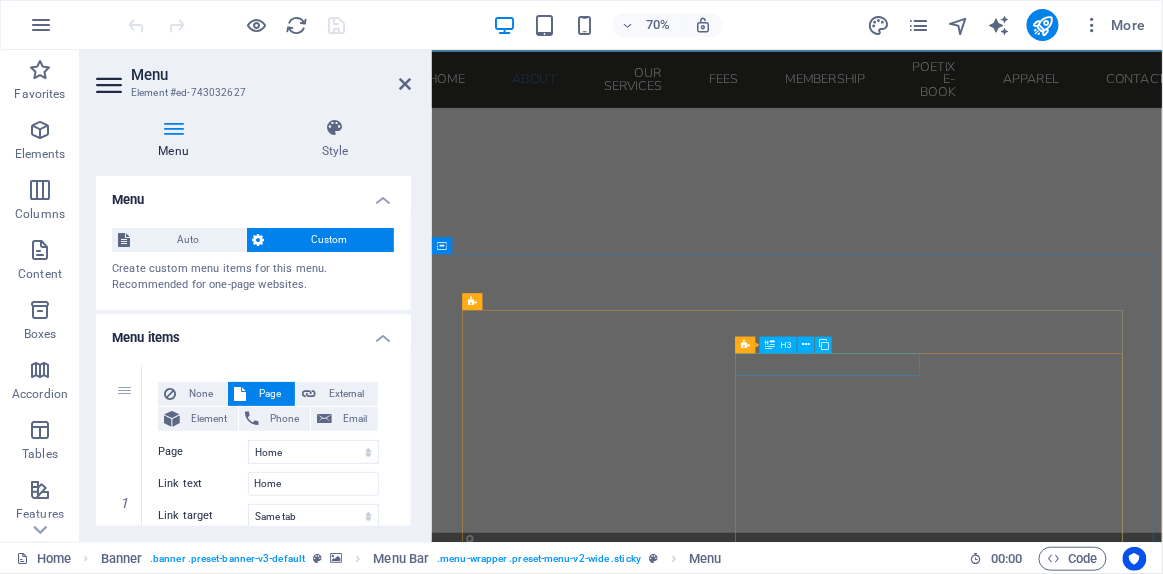 scroll, scrollTop: 589, scrollLeft: 0, axis: vertical 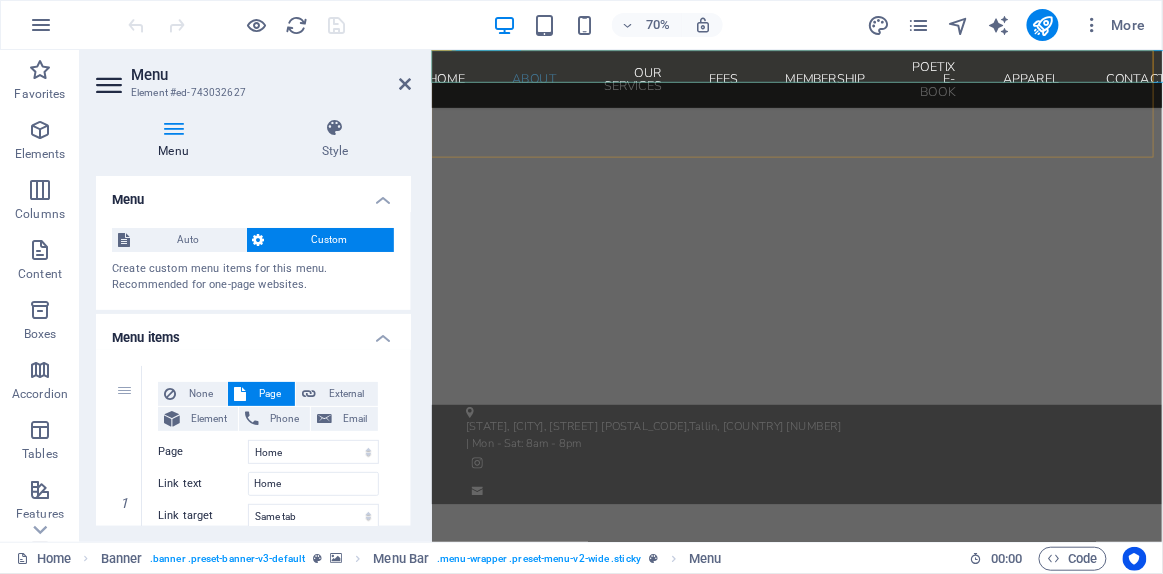 drag, startPoint x: 1295, startPoint y: 82, endPoint x: 1274, endPoint y: 67, distance: 25.806976 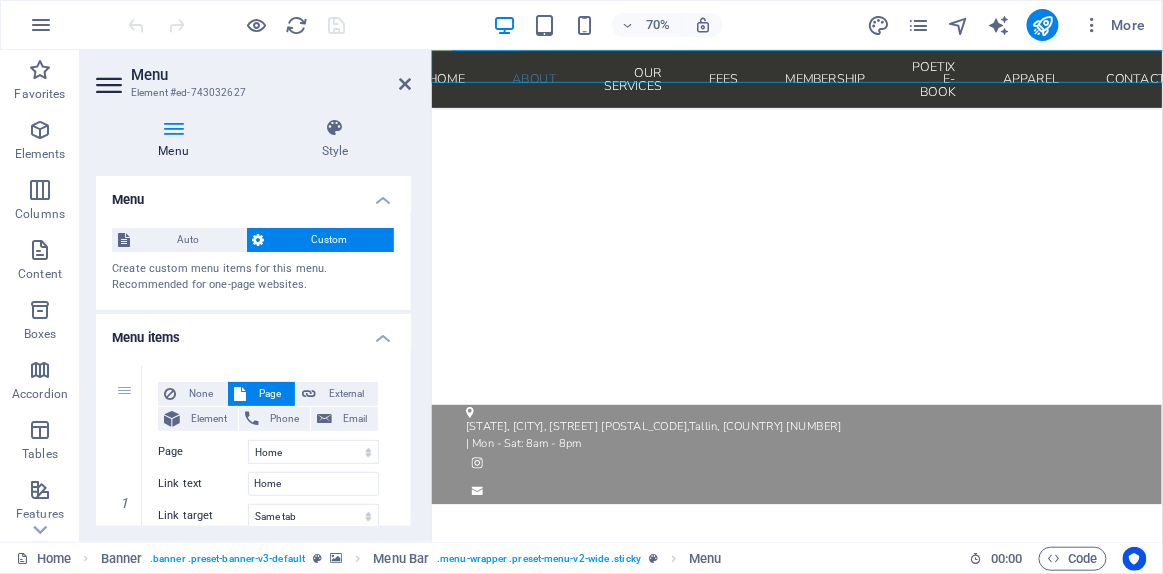 click on "Home About OUR SERVICES FEES  Membership POETIX E-BOOK APPAREL Contact" at bounding box center (953, 90) 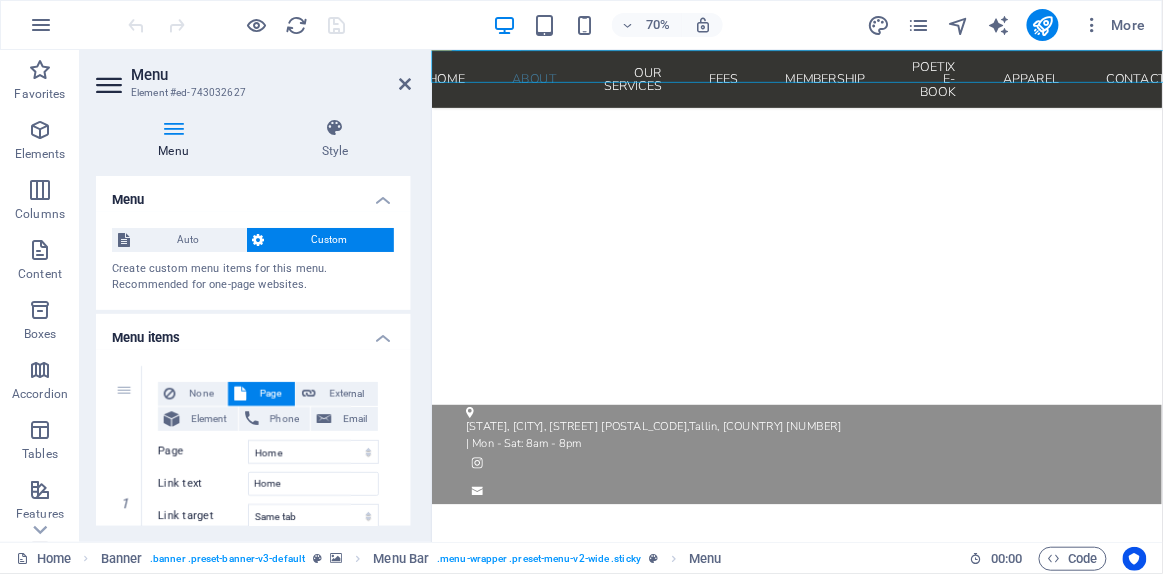 click on "Home About OUR SERVICES FEES  Membership POETIX E-BOOK APPAREL Contact" at bounding box center (953, 90) 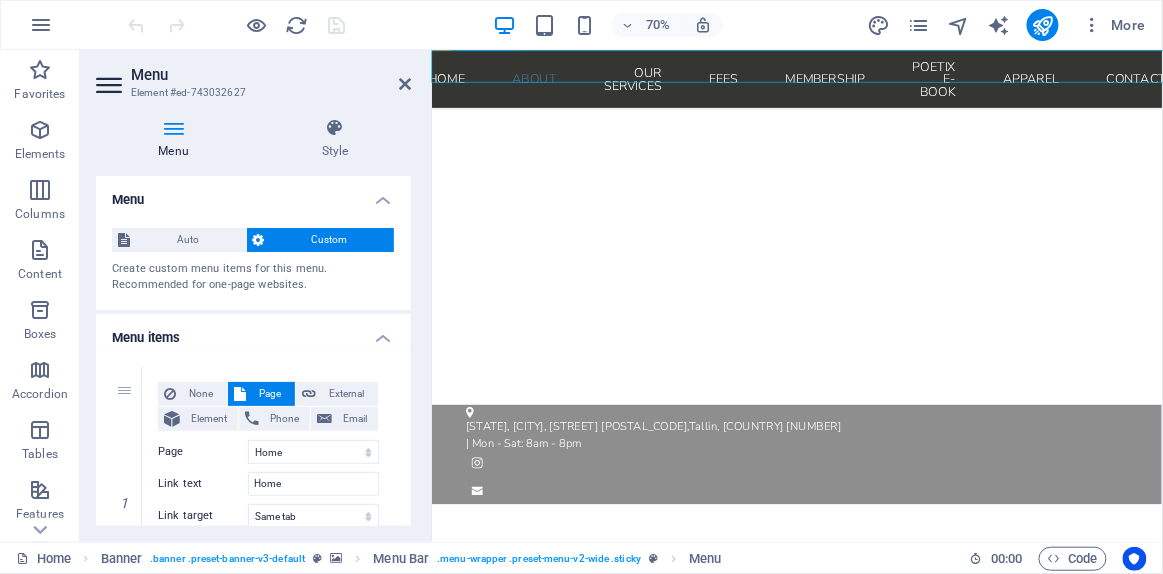click on "Home About OUR SERVICES FEES  Membership POETIX E-BOOK APPAREL Contact" at bounding box center [953, 90] 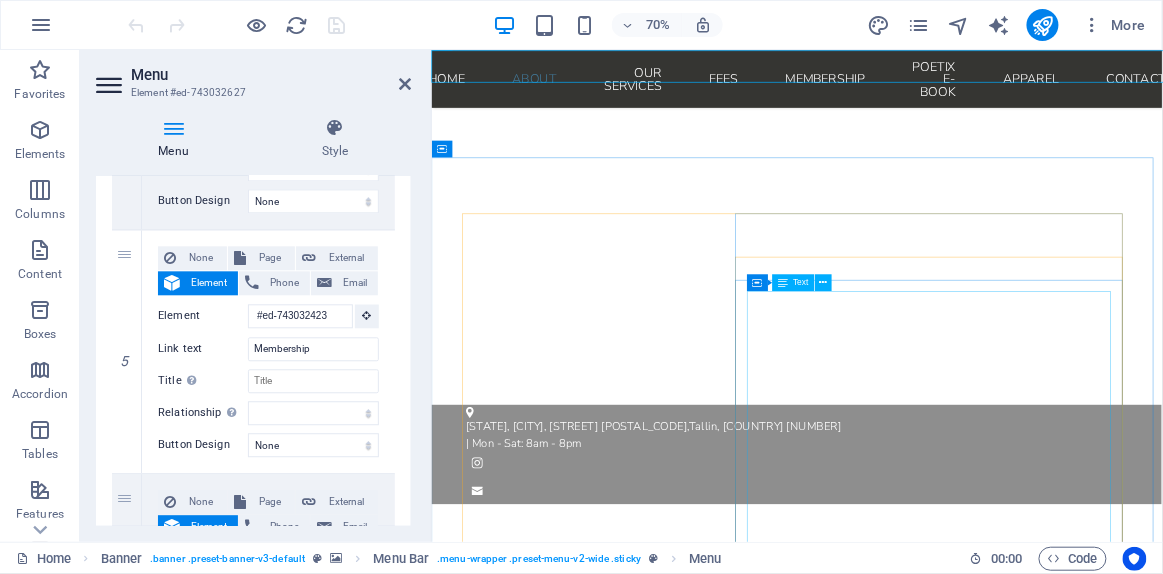 scroll, scrollTop: 1181, scrollLeft: 0, axis: vertical 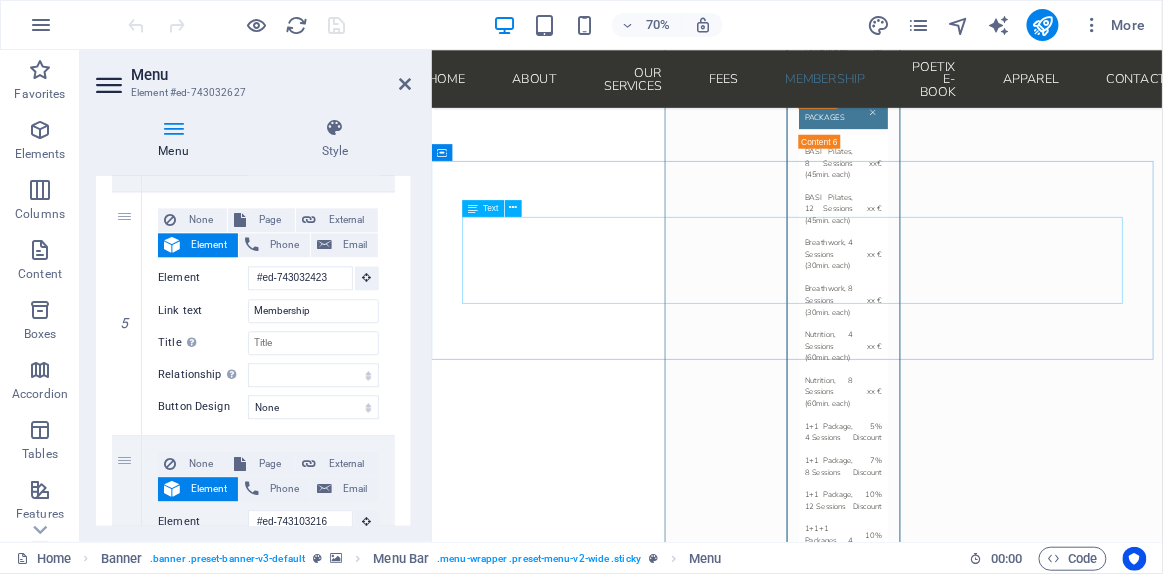 click on "POETIX E- BOOK Stay tuned — The exclusive Poetix™ E-Book arriving soon." at bounding box center [953, 1847] 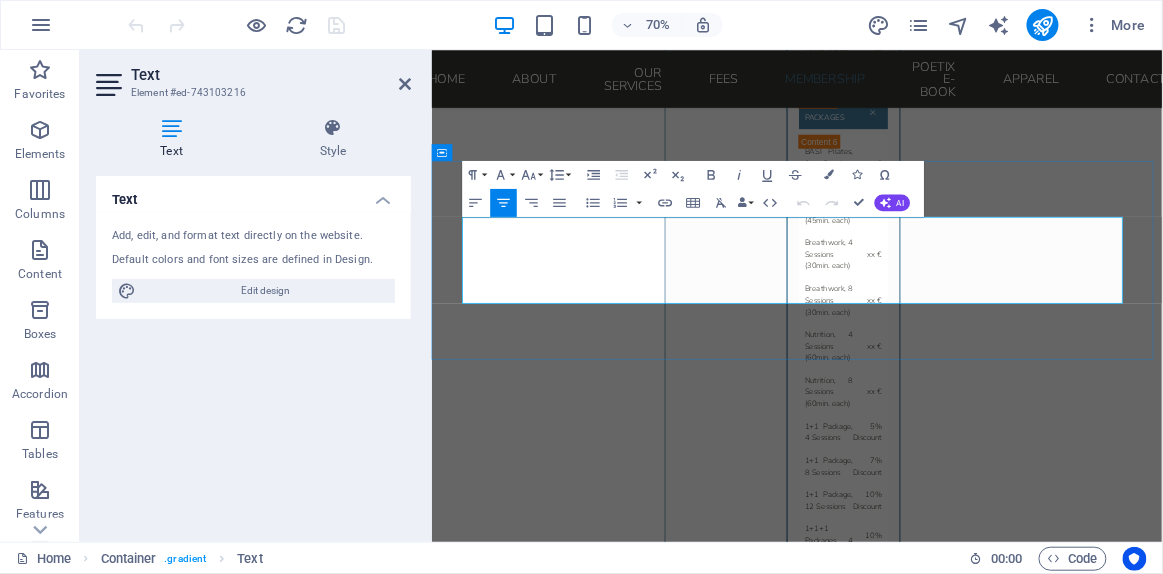 click on "Stay tuned — The exclusive Poetix™ E-Book arriving soon." at bounding box center (946, 1865) 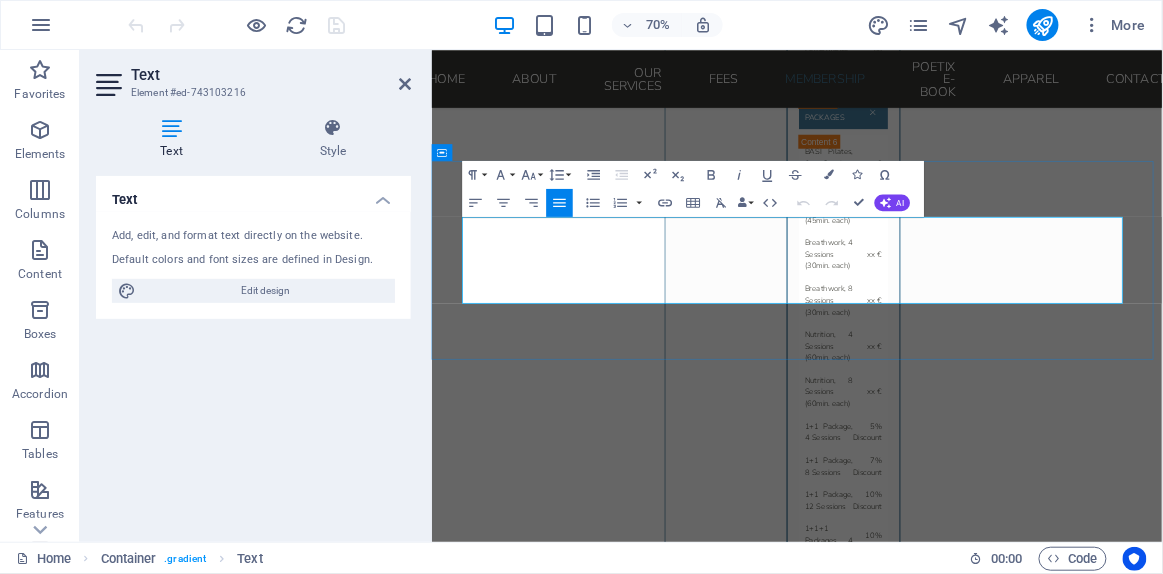 click on "Stay tuned — The exclusive Poetix™ E-Book arriving soon." at bounding box center (946, 1865) 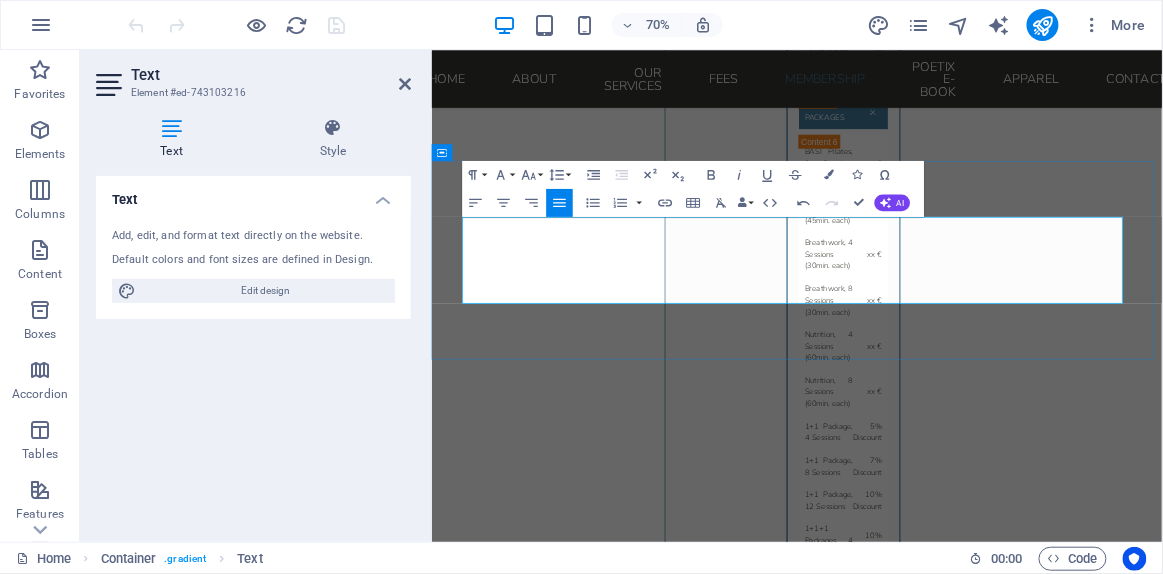 click on "Stay tuned — The exclusive Poetix™ E-Book arriving soon." at bounding box center (946, 1865) 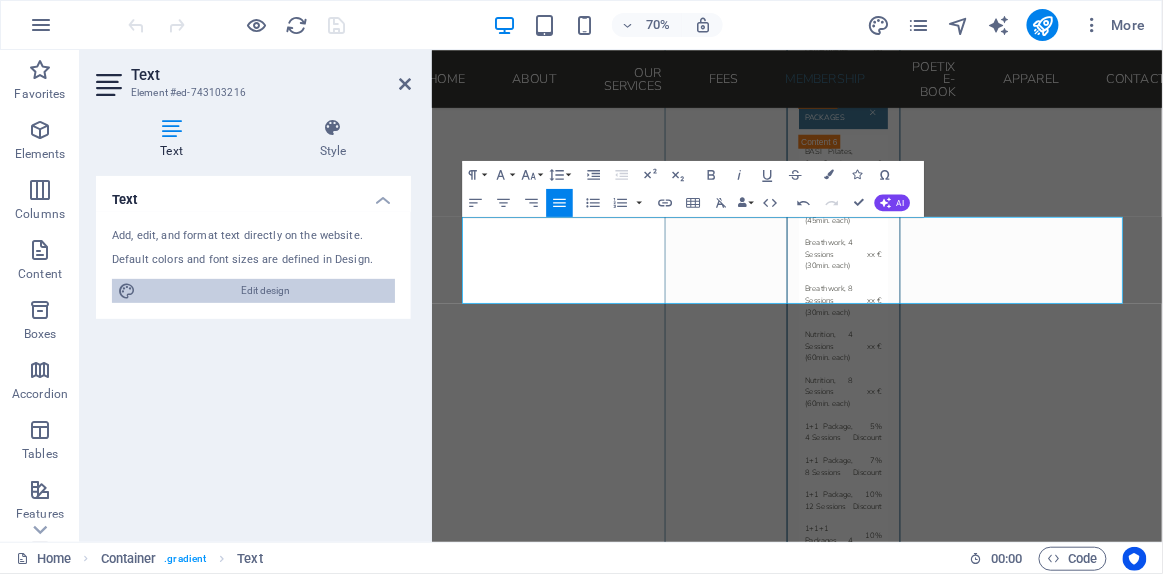 drag, startPoint x: 604, startPoint y: 304, endPoint x: 247, endPoint y: 289, distance: 357.31497 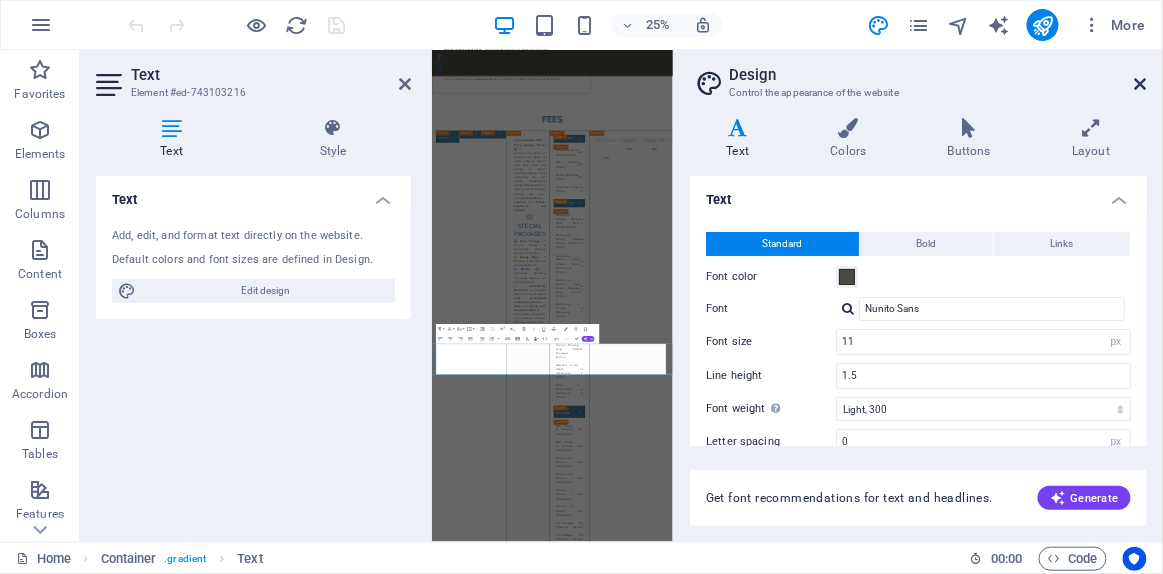 click at bounding box center [1141, 84] 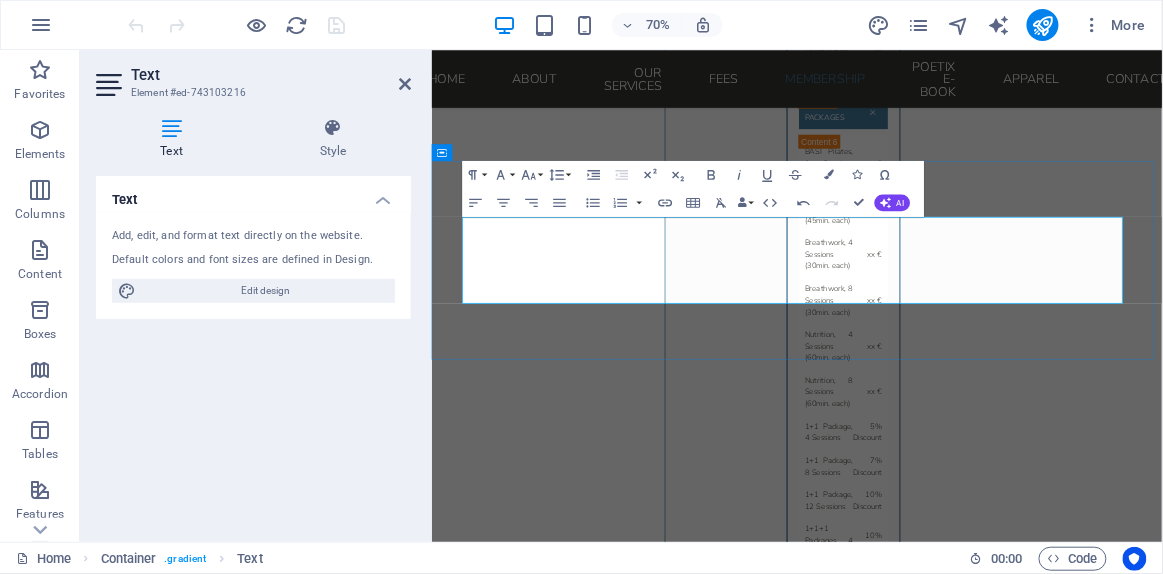 click on "Stay tuned — The exclusive Poetix™ E-Book arriving soon." at bounding box center [946, 1865] 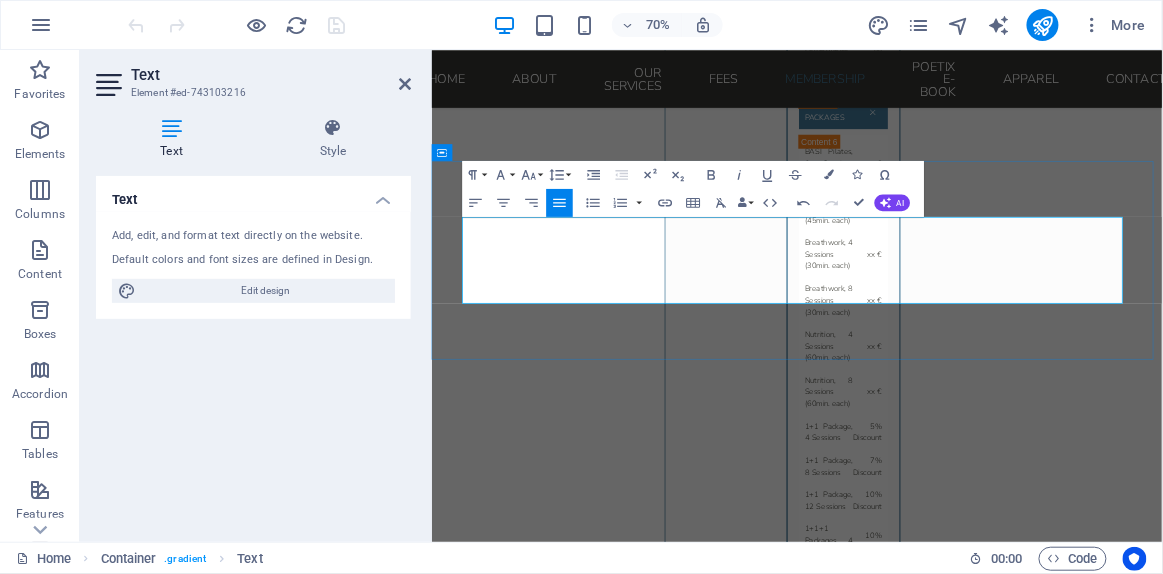 click on "Stay tuned — The exclusive Poetix™ E-Book arriving soon." at bounding box center (946, 1865) 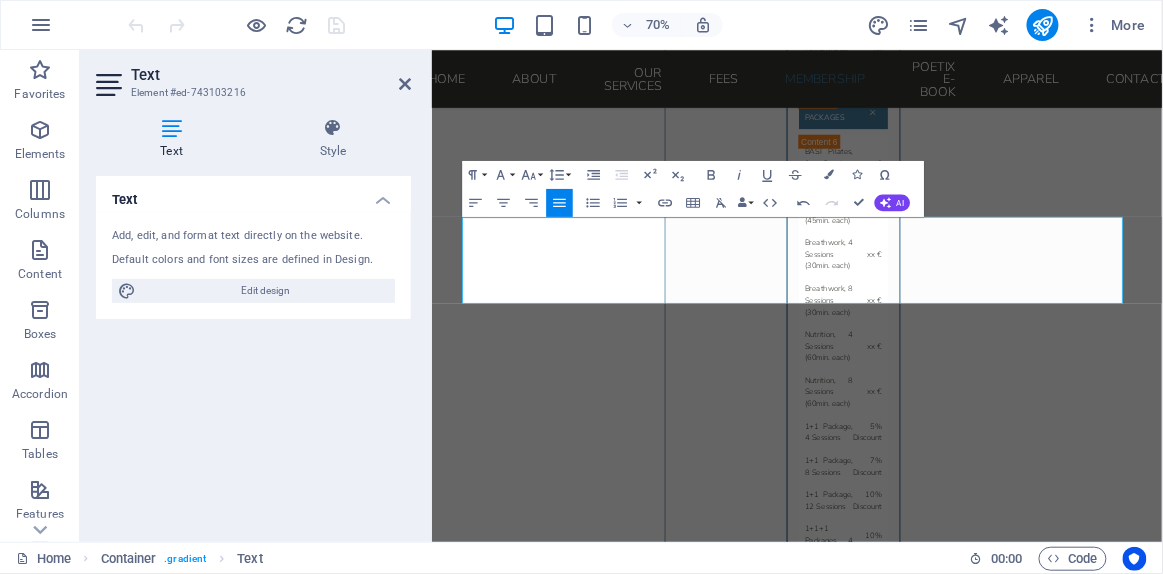 click on "70% More" at bounding box center [639, 25] 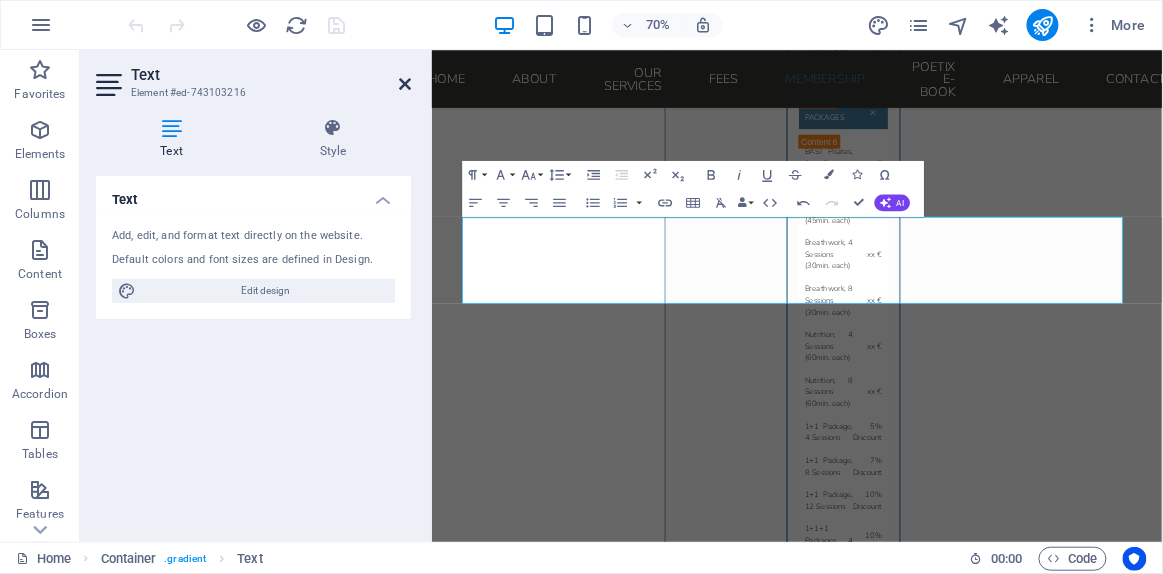 click at bounding box center [405, 84] 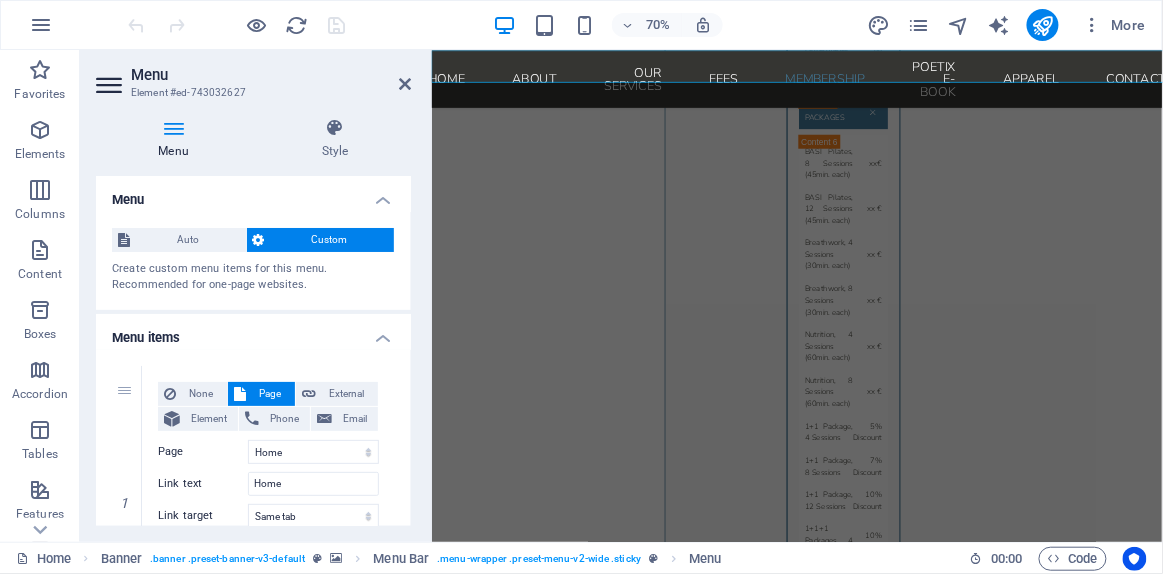 drag, startPoint x: 395, startPoint y: 80, endPoint x: 409, endPoint y: 86, distance: 15.231546 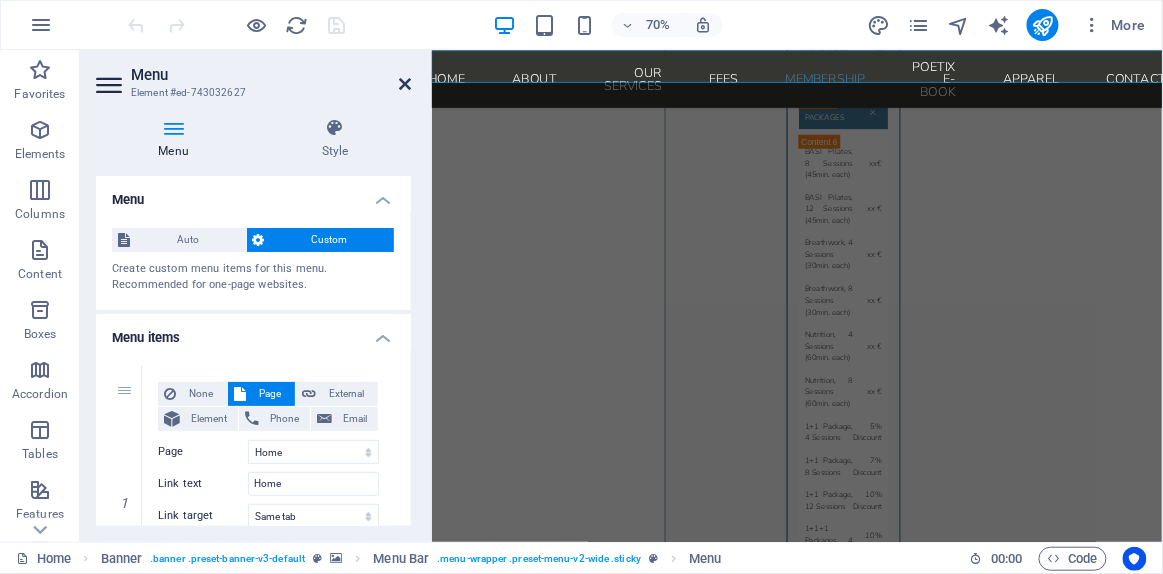 click at bounding box center [405, 84] 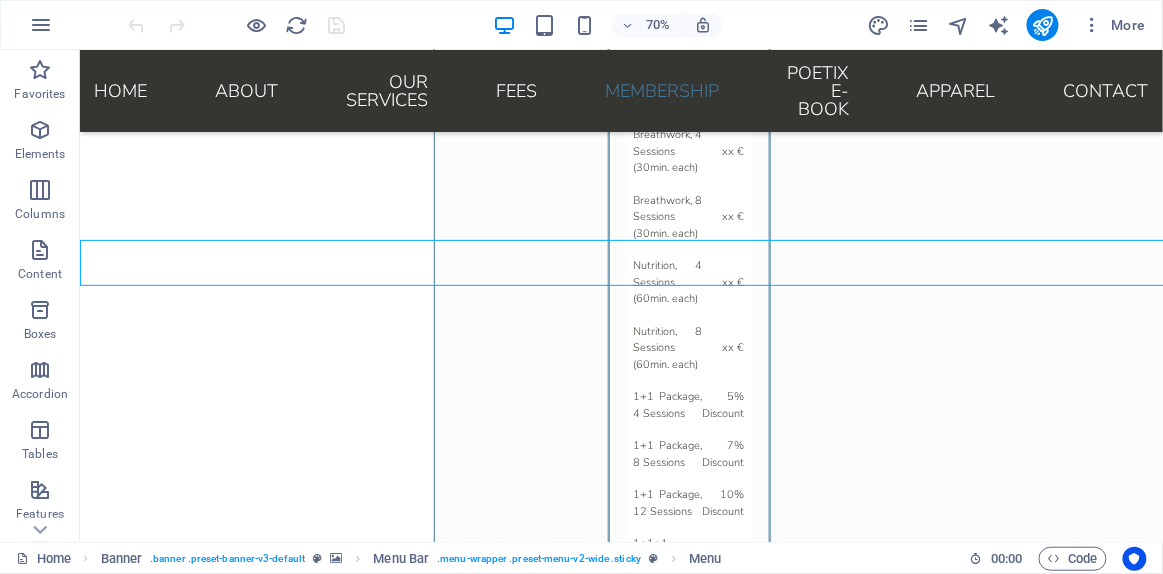 scroll, scrollTop: 6399, scrollLeft: 0, axis: vertical 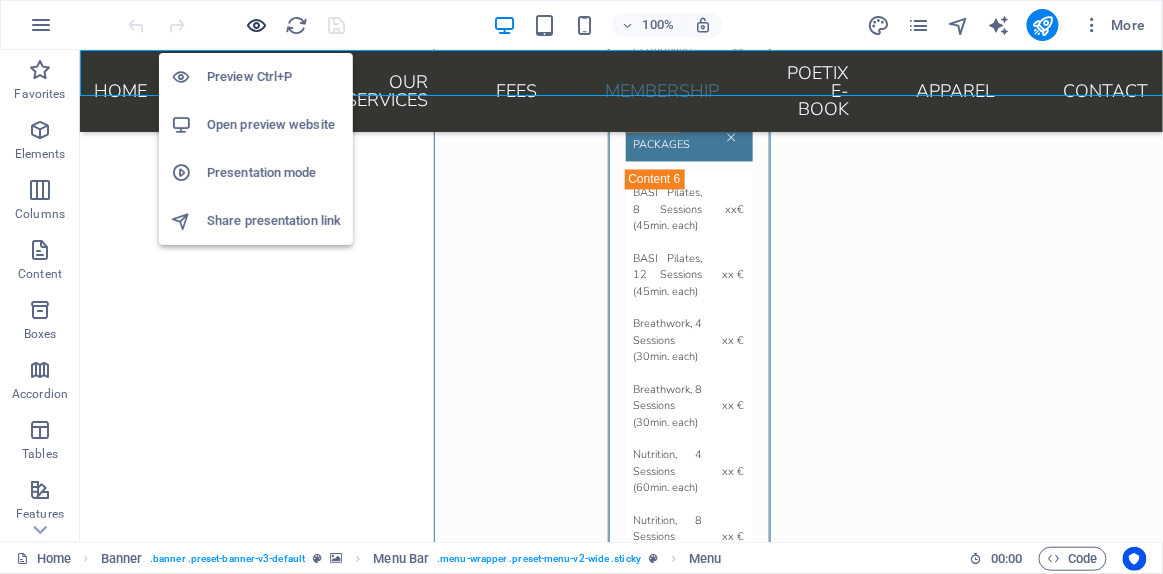 click at bounding box center [257, 25] 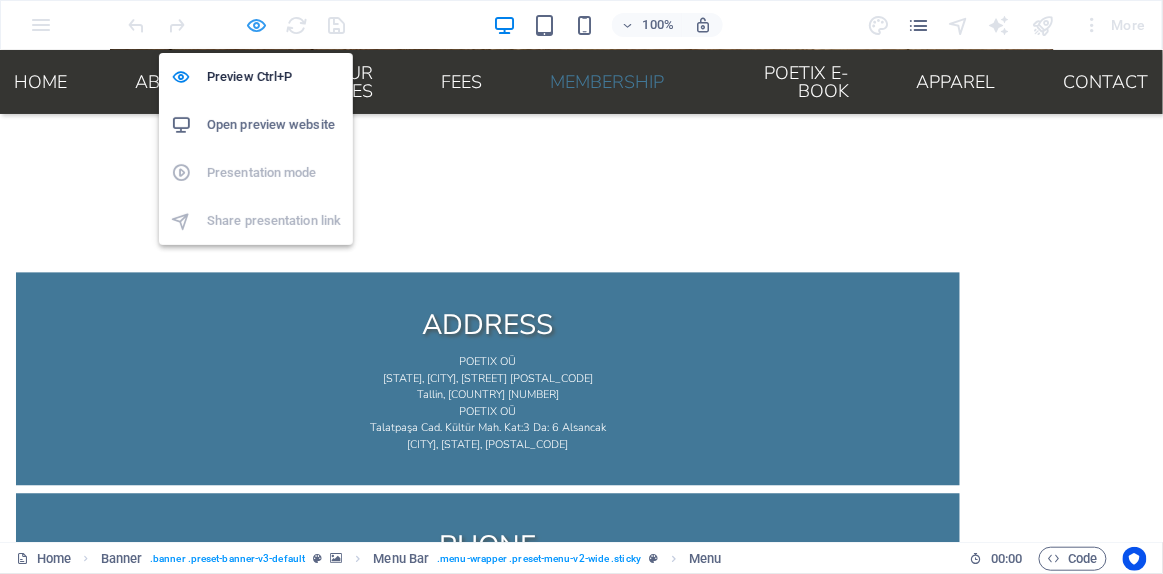 scroll, scrollTop: 2924, scrollLeft: 0, axis: vertical 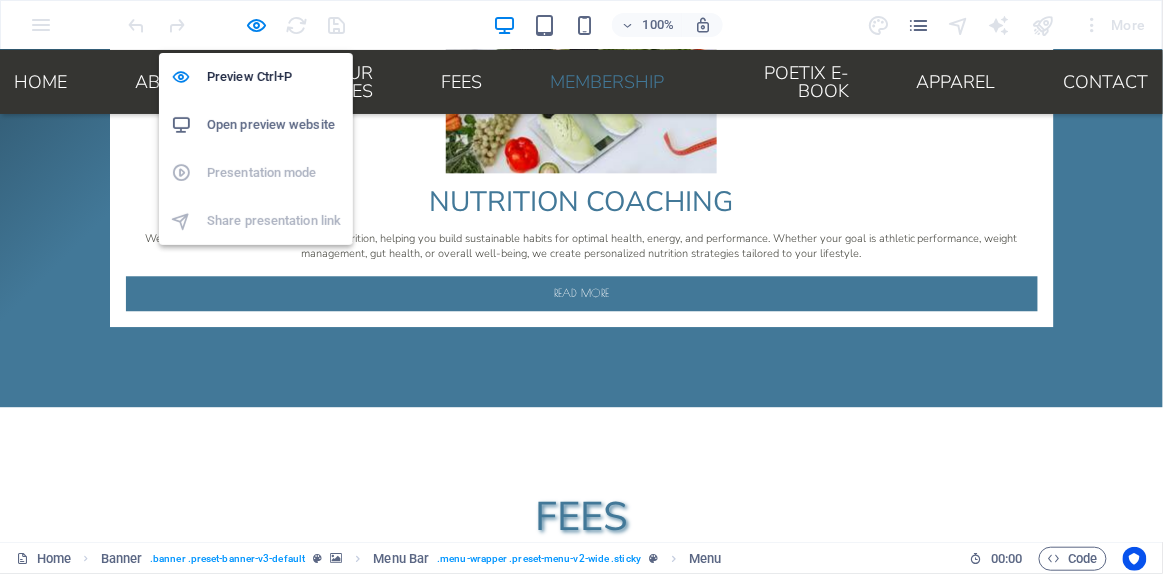 click on "Open preview website" at bounding box center (274, 125) 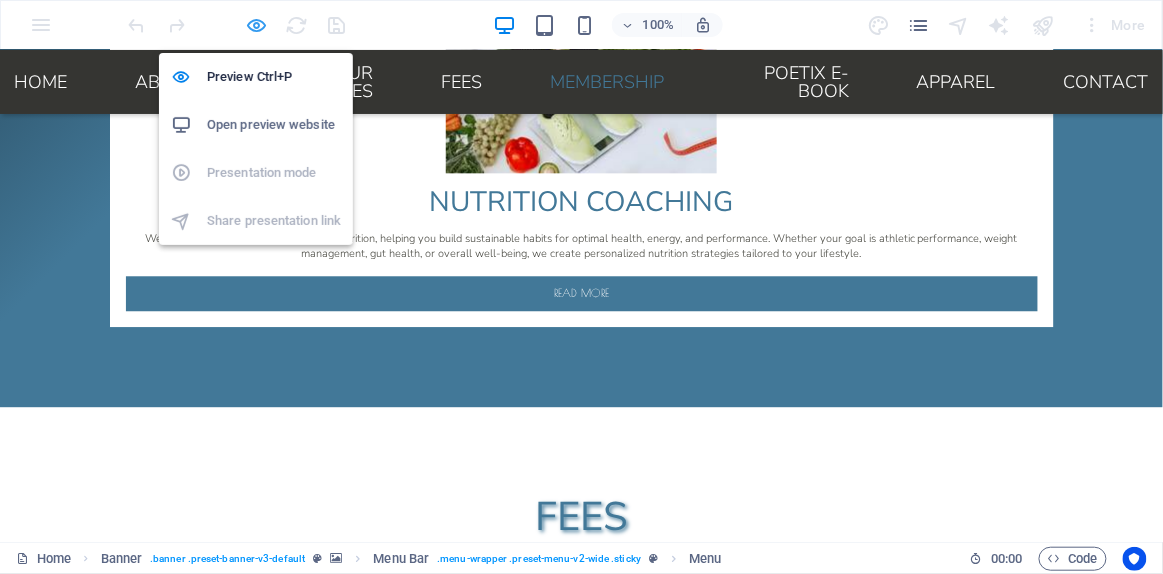 click at bounding box center [257, 25] 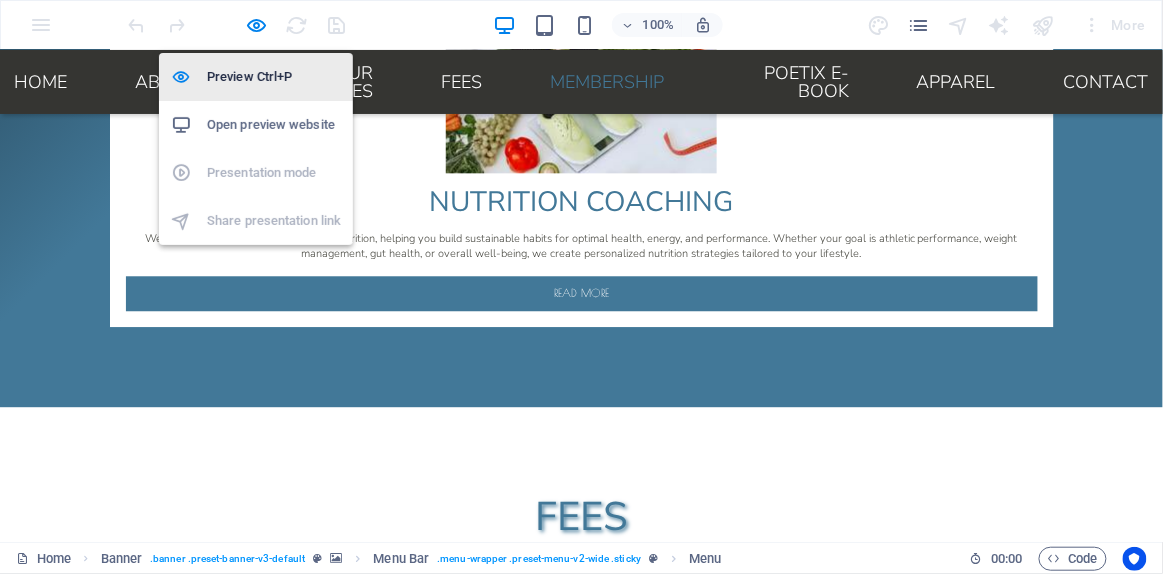 click on "Preview Ctrl+P" at bounding box center (274, 77) 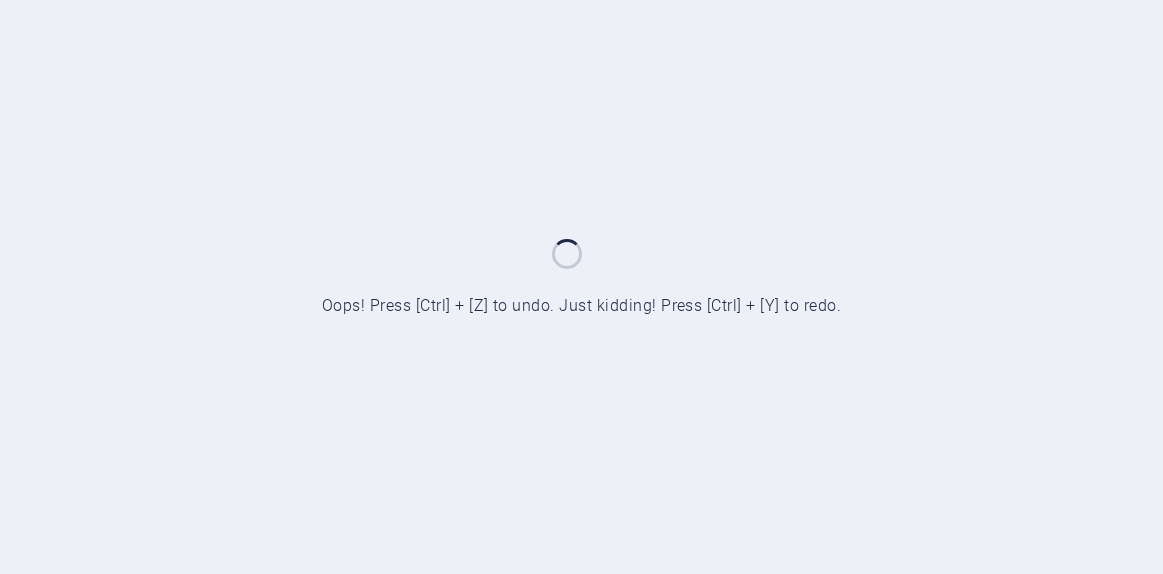 scroll, scrollTop: 0, scrollLeft: 0, axis: both 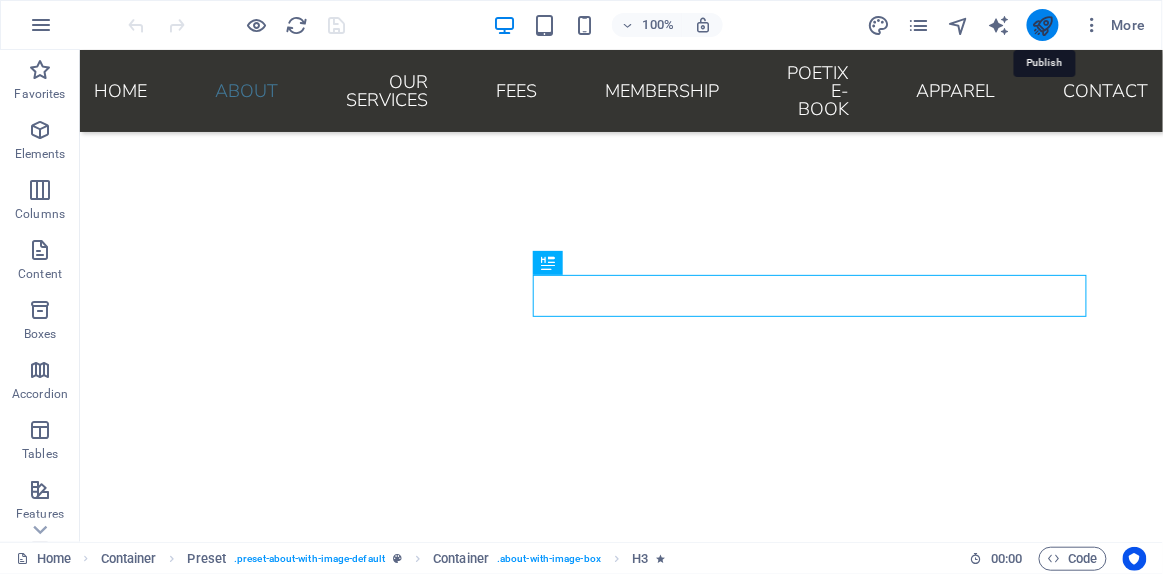 click at bounding box center (1042, 25) 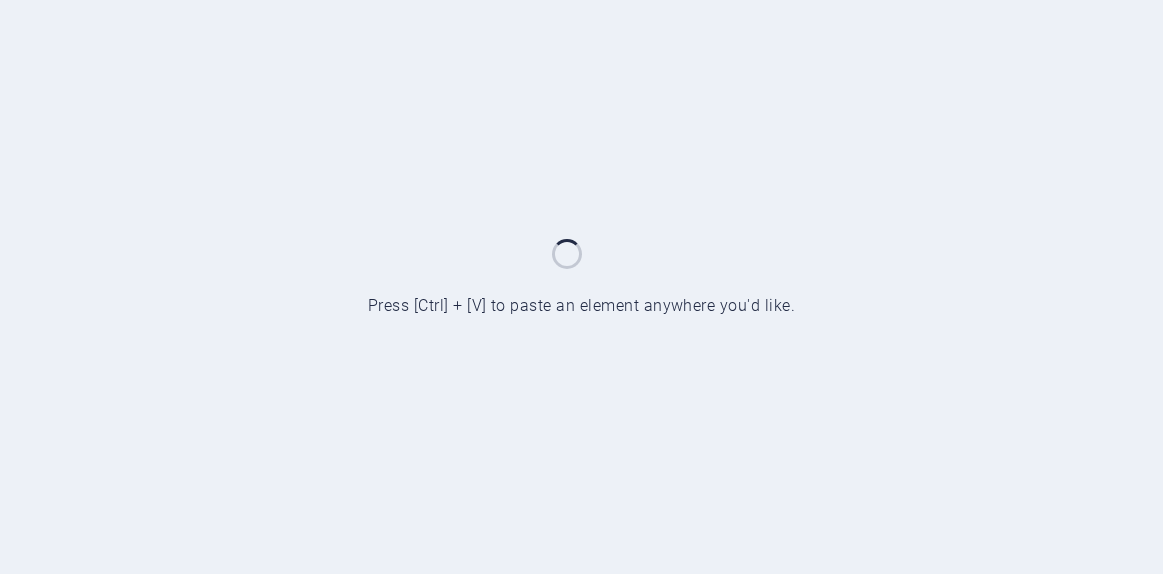 scroll, scrollTop: 0, scrollLeft: 0, axis: both 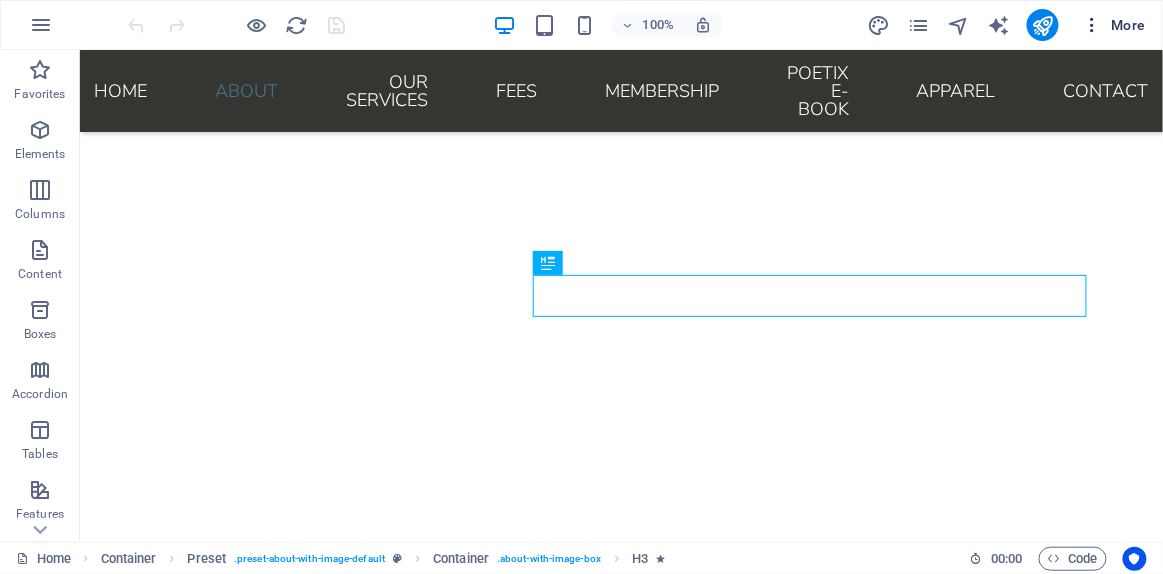 click on "More" at bounding box center [1114, 25] 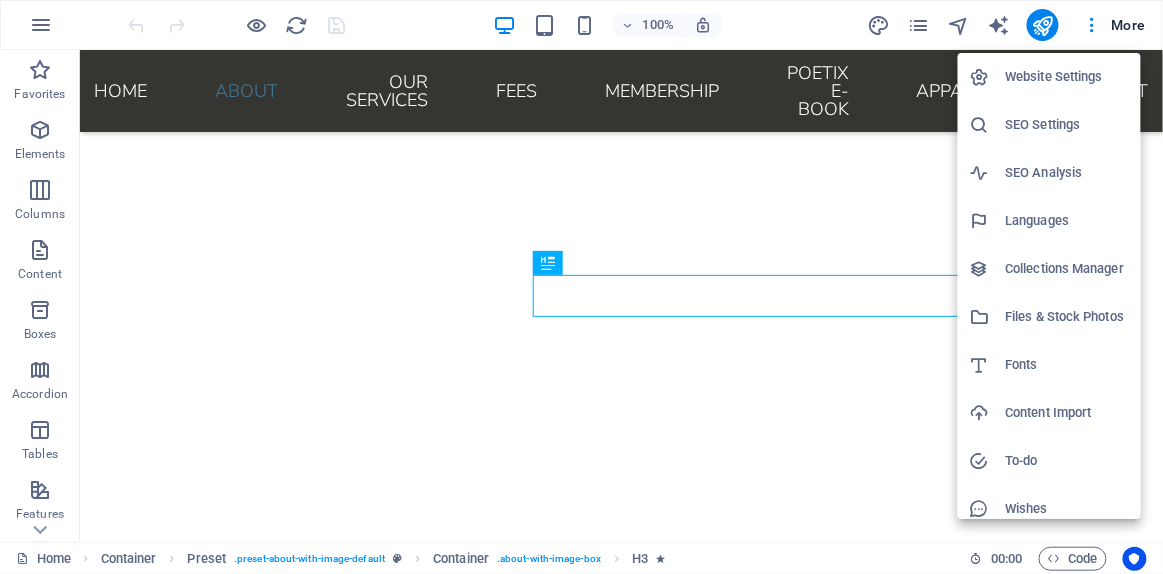 click on "Website Settings" at bounding box center (1067, 77) 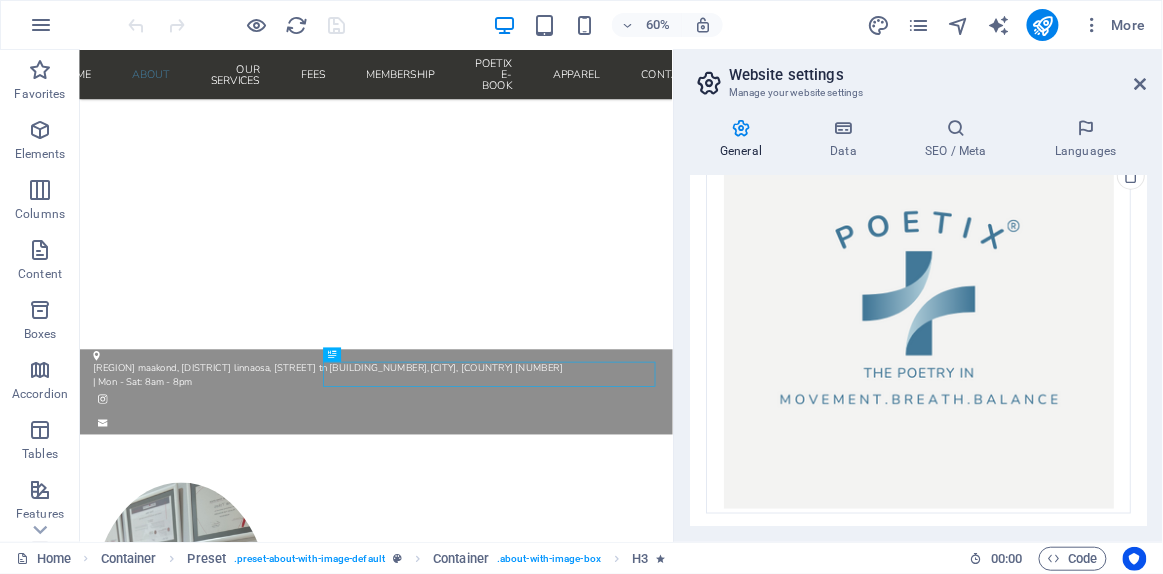 scroll, scrollTop: 558, scrollLeft: 0, axis: vertical 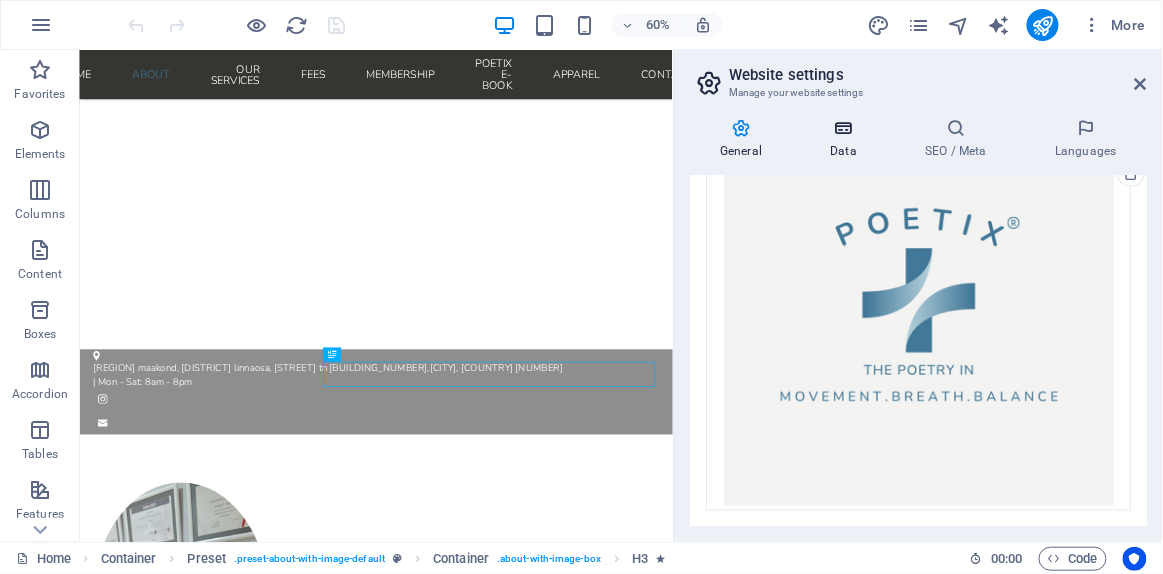 click on "Data" at bounding box center [847, 139] 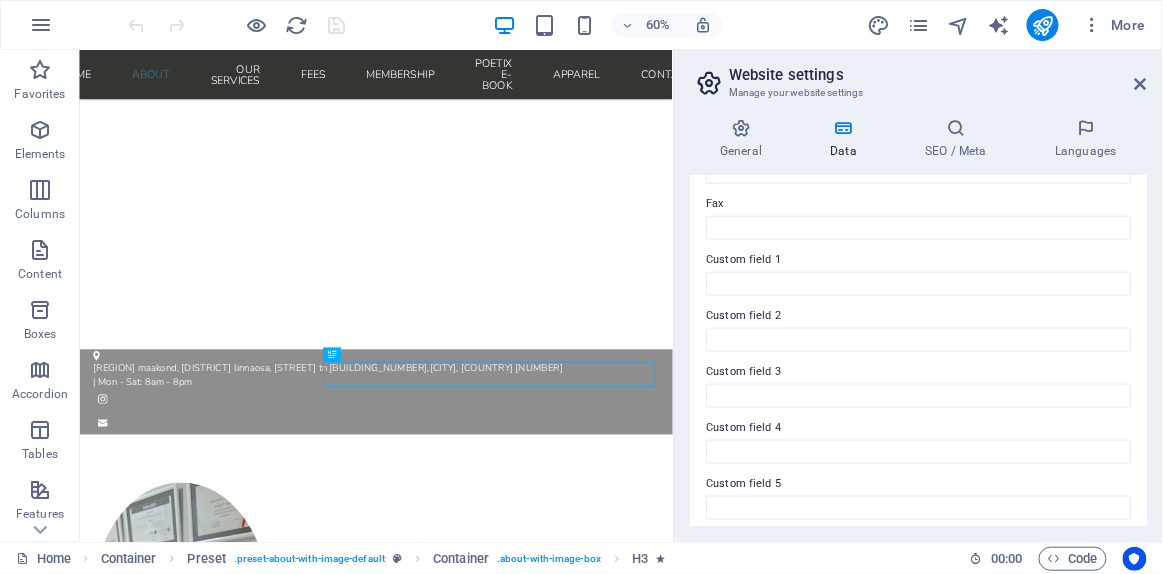 scroll, scrollTop: 610, scrollLeft: 0, axis: vertical 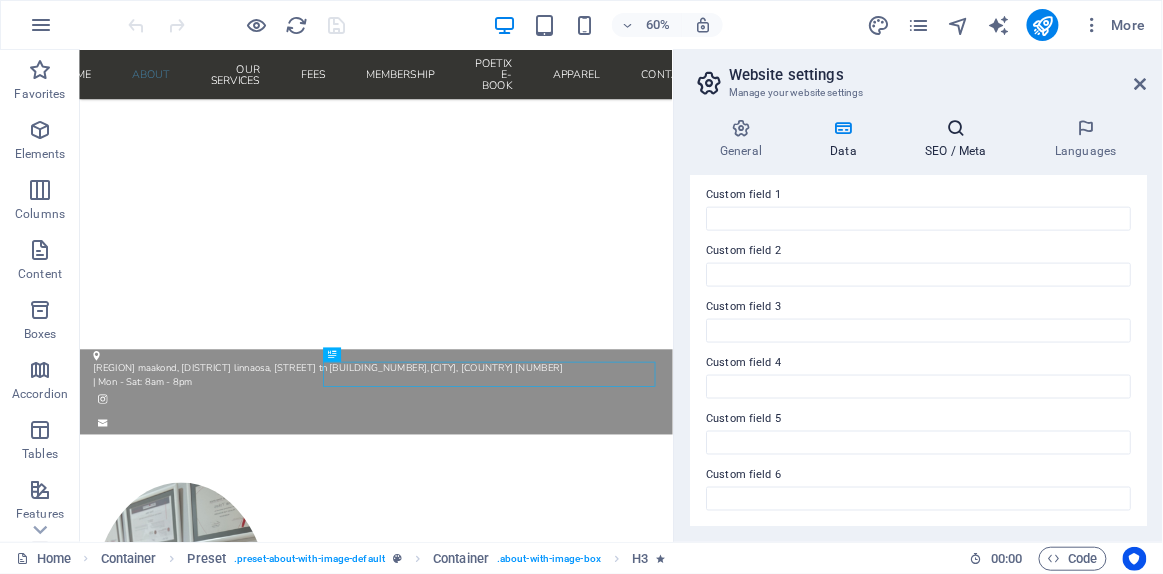 click at bounding box center [956, 128] 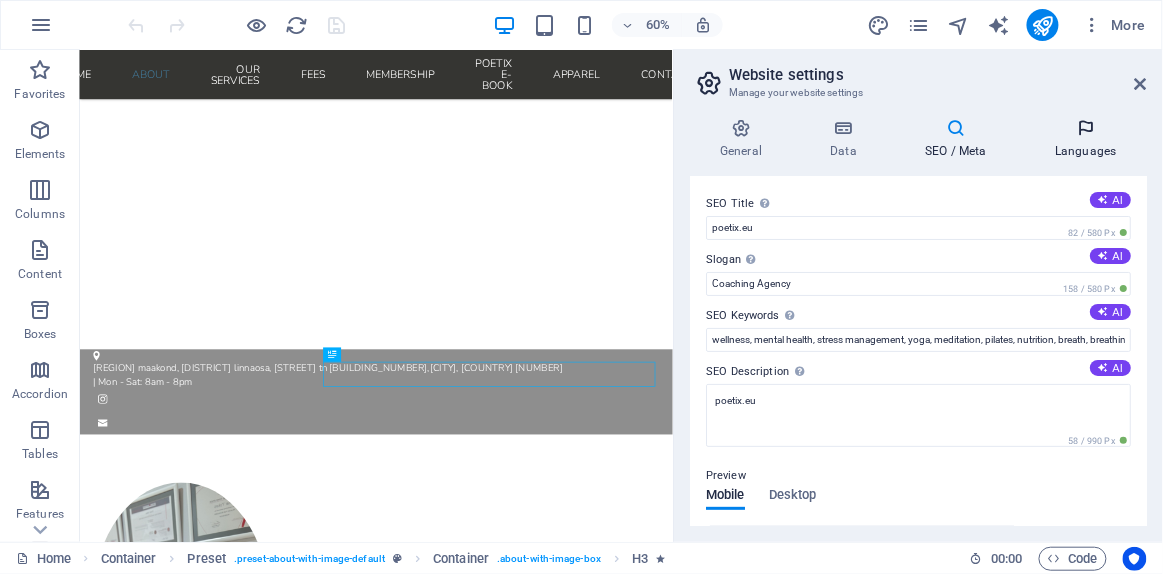 click on "Languages" at bounding box center (1086, 139) 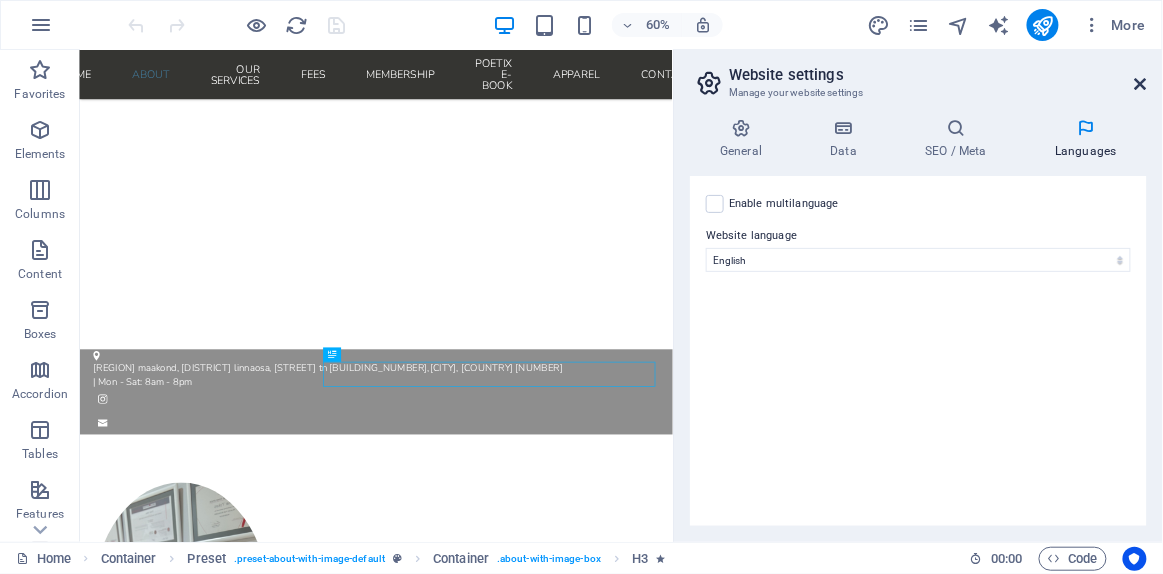 click at bounding box center [1141, 84] 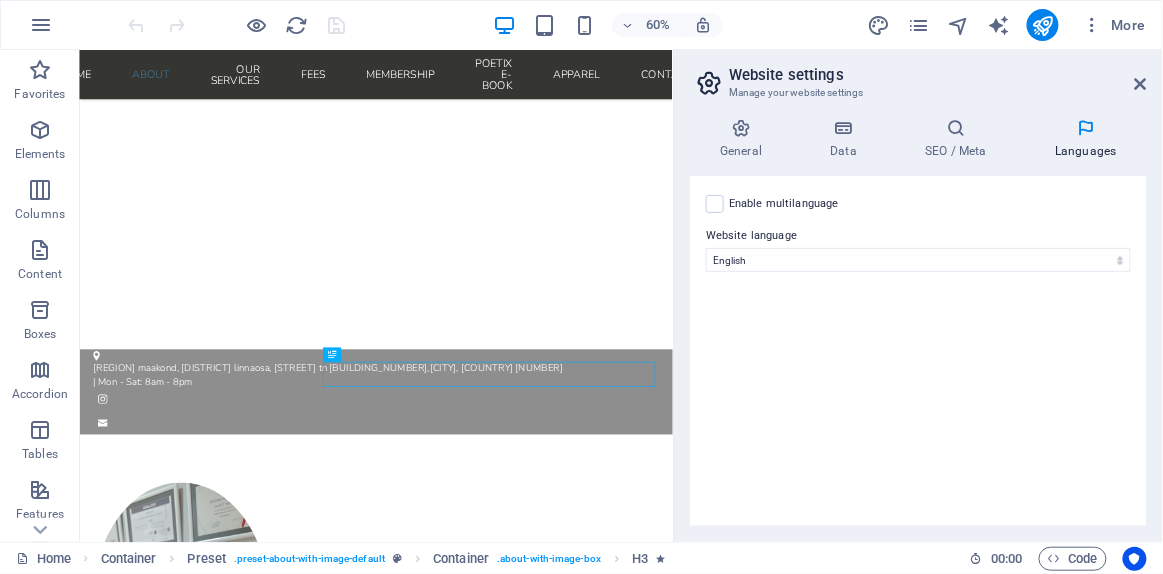 drag, startPoint x: 1220, startPoint y: 129, endPoint x: 405, endPoint y: 158, distance: 815.5158 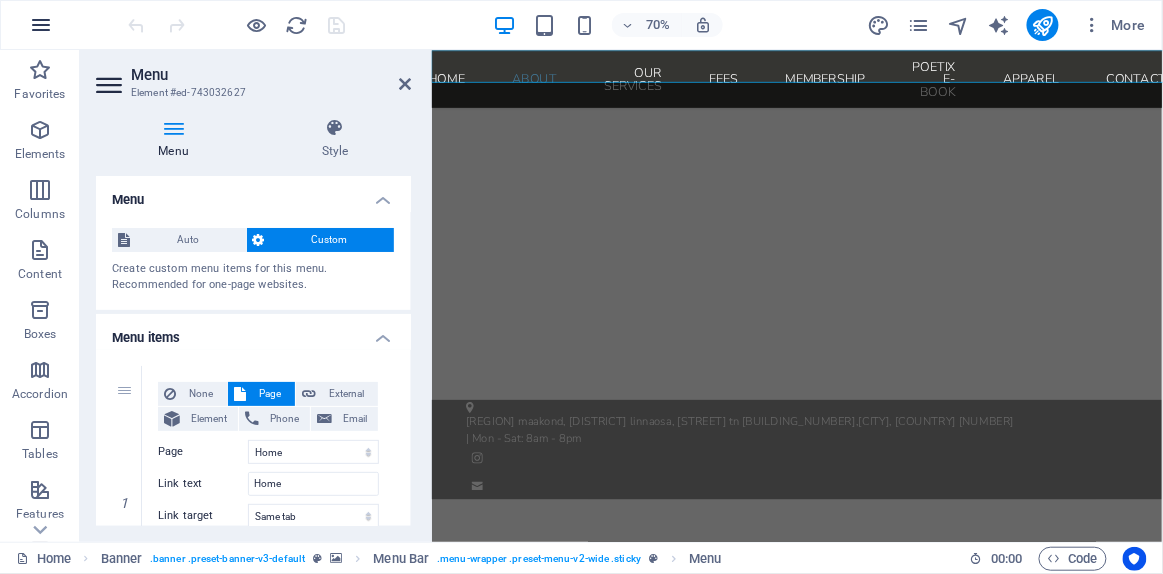 click at bounding box center [41, 25] 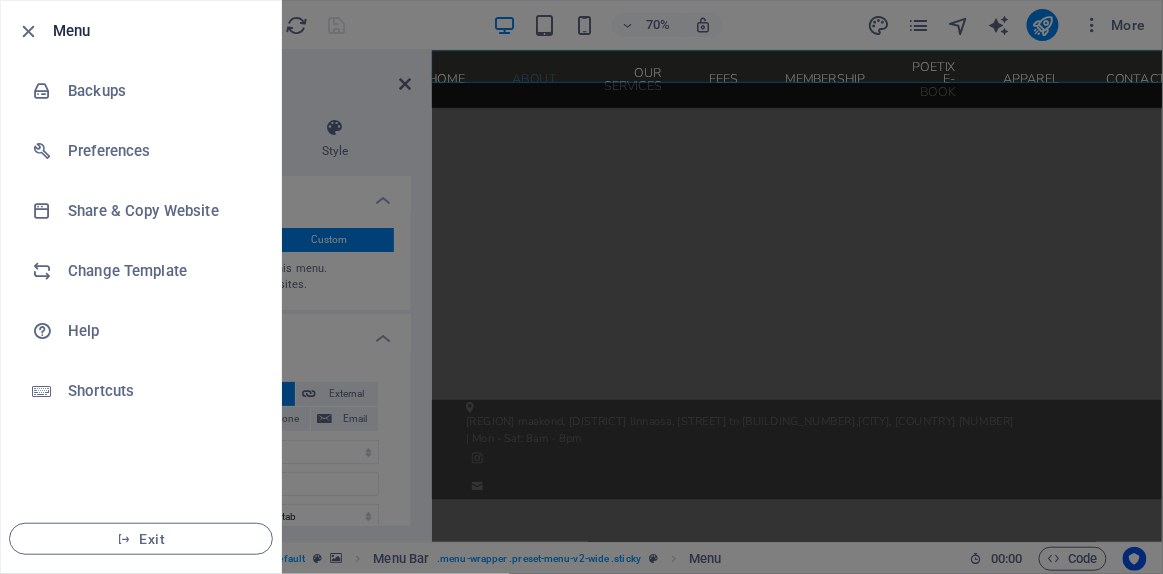 click at bounding box center [581, 287] 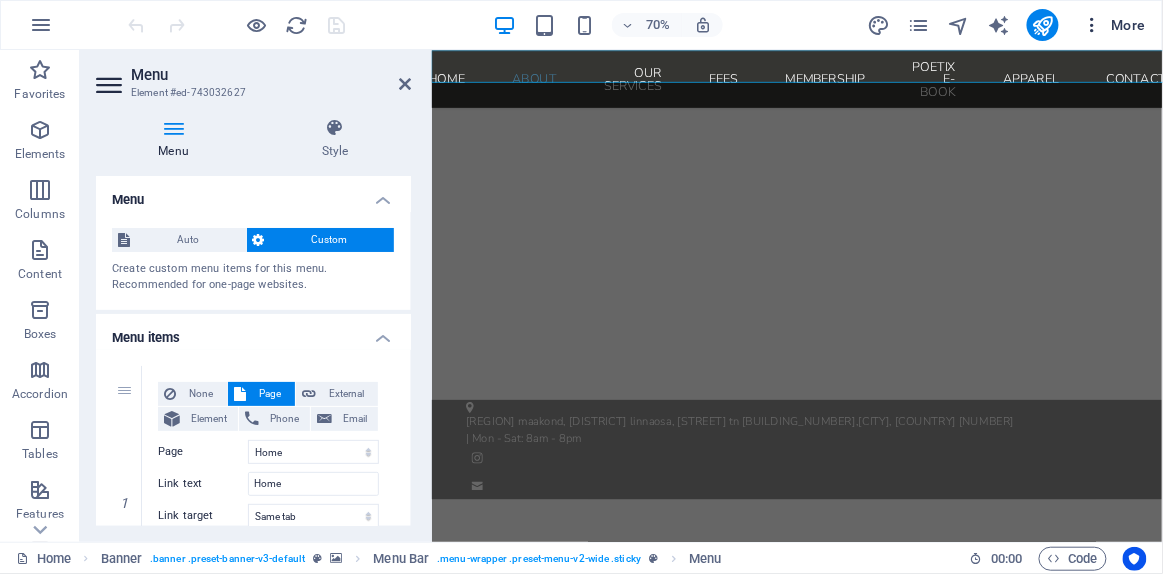 click at bounding box center [1093, 25] 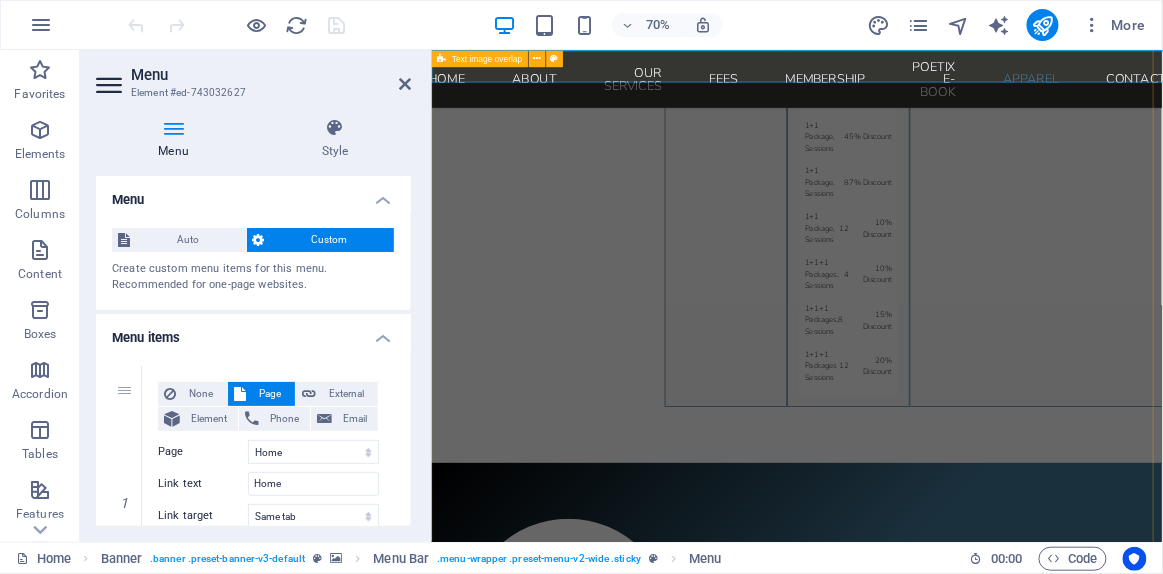 click on "poetıx apparel  Unique designs for body and soul Comfortable, stylish apparel coming soon." at bounding box center [953, 2489] 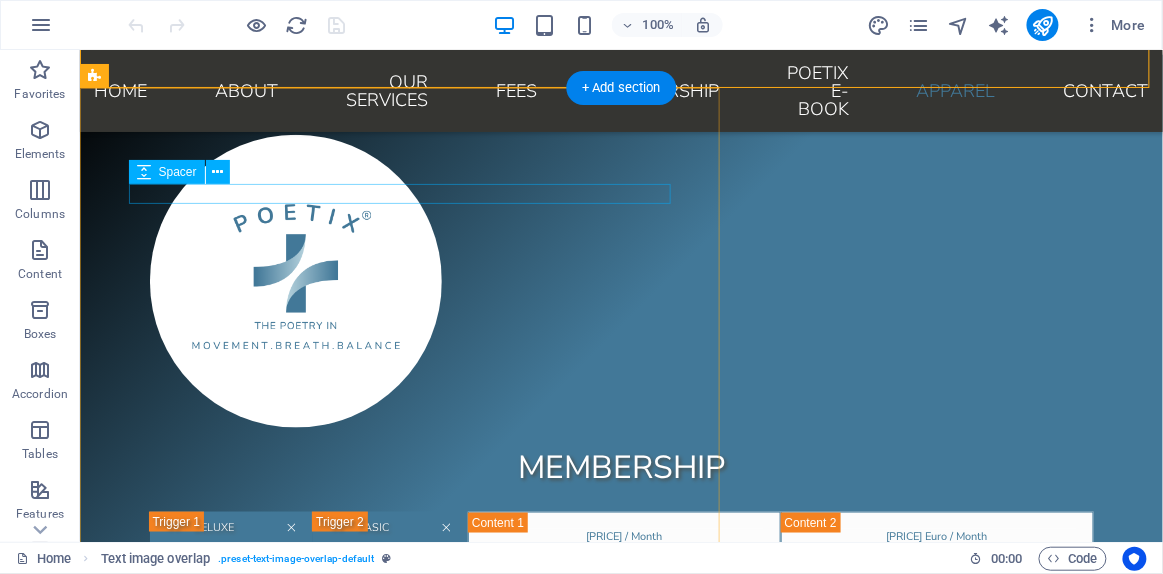 scroll, scrollTop: 7672, scrollLeft: 0, axis: vertical 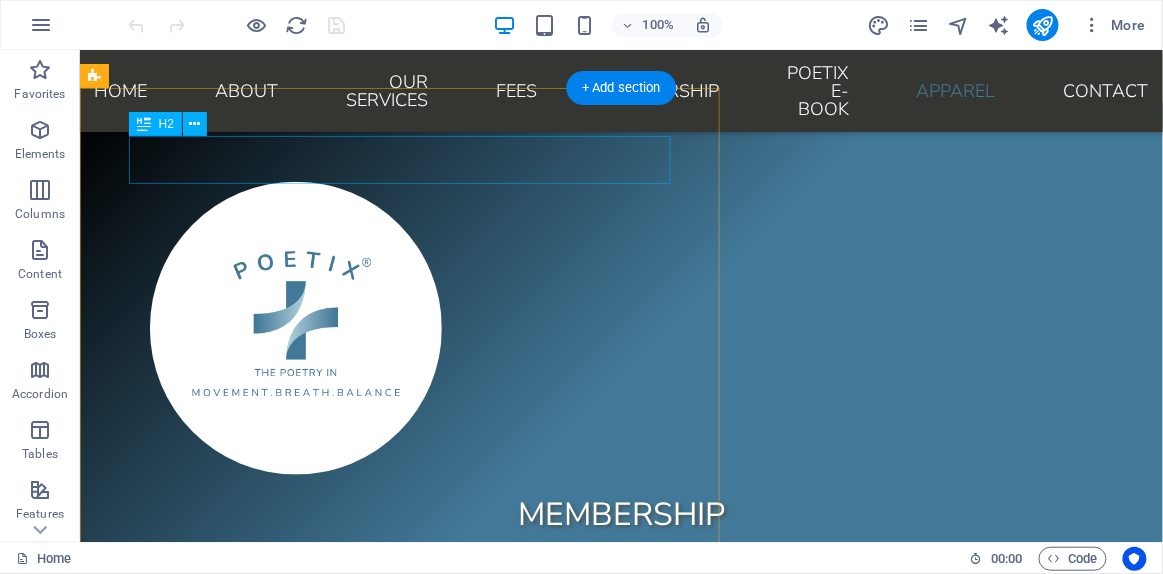 click on "Make a Reservation" at bounding box center [399, 2905] 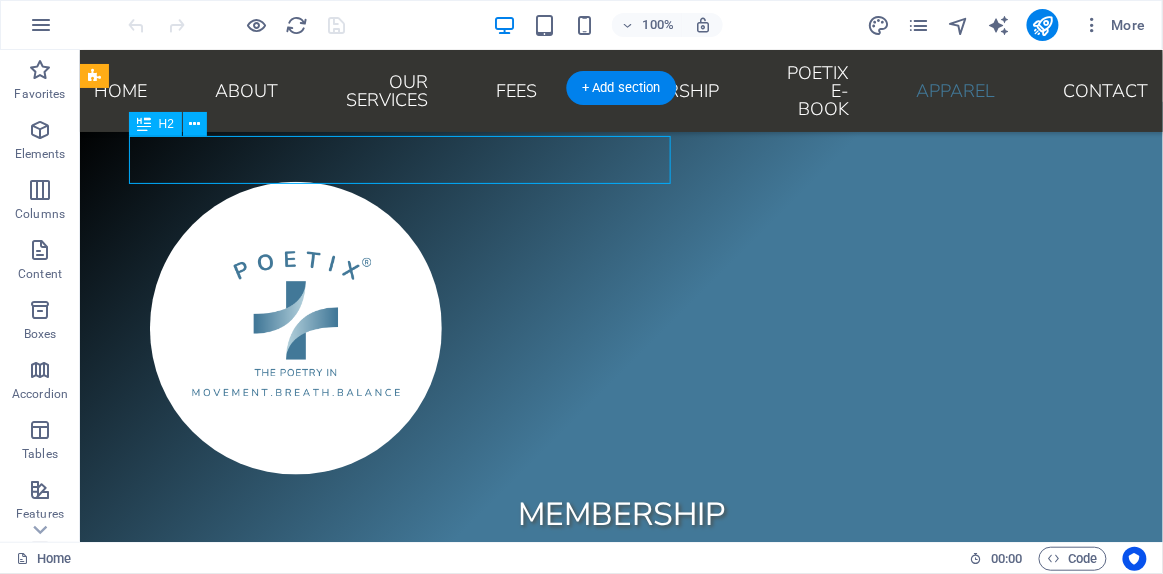 click on "Make a Reservation" at bounding box center [399, 2905] 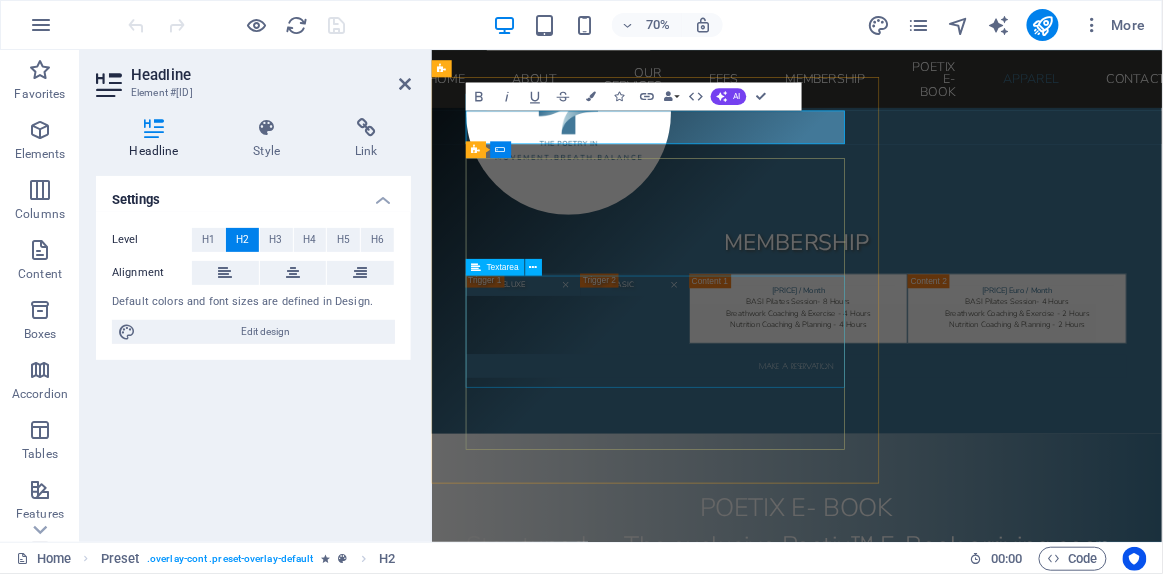 click 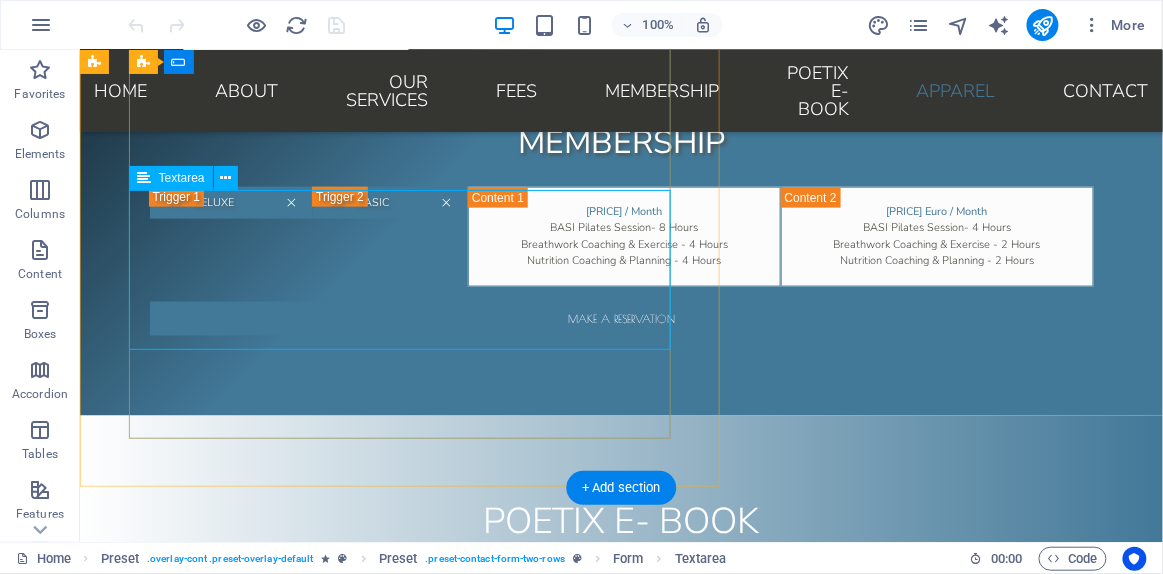 scroll, scrollTop: 7763, scrollLeft: 0, axis: vertical 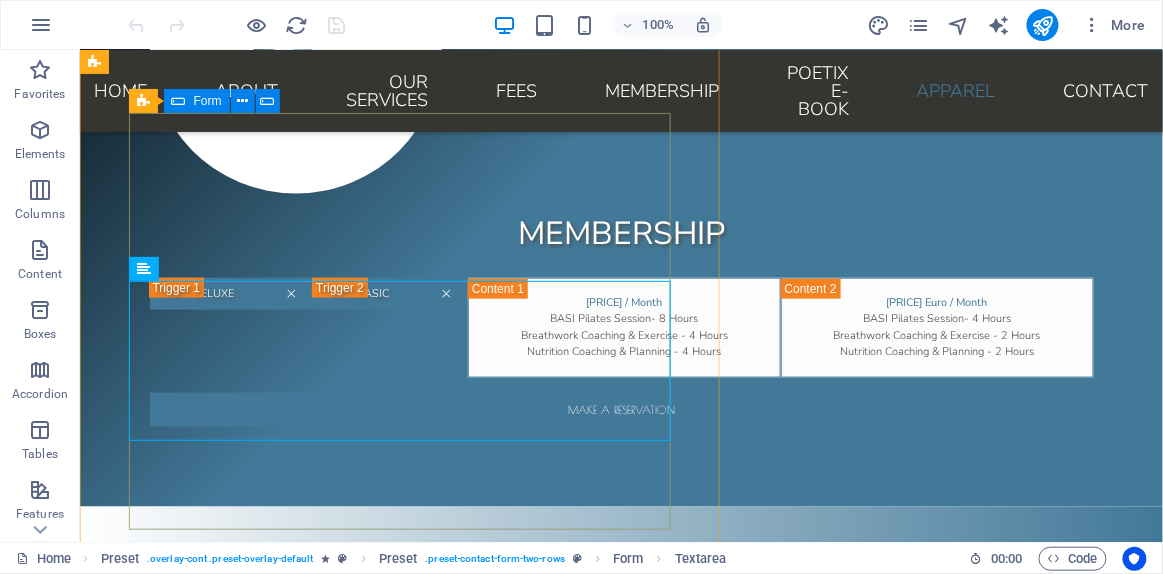 click at bounding box center (179, 101) 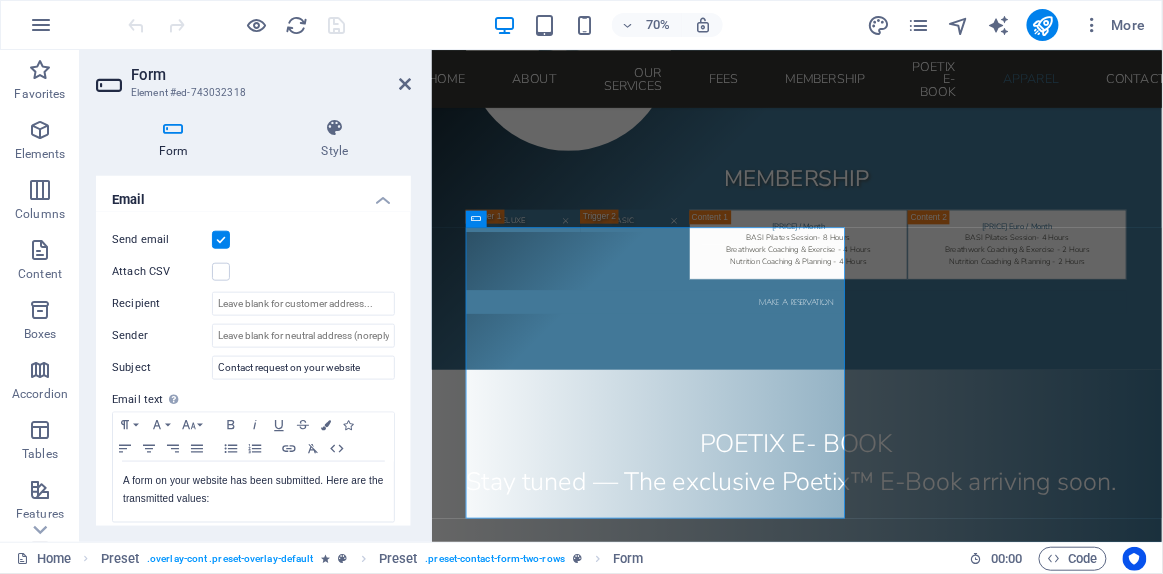 scroll, scrollTop: 454, scrollLeft: 0, axis: vertical 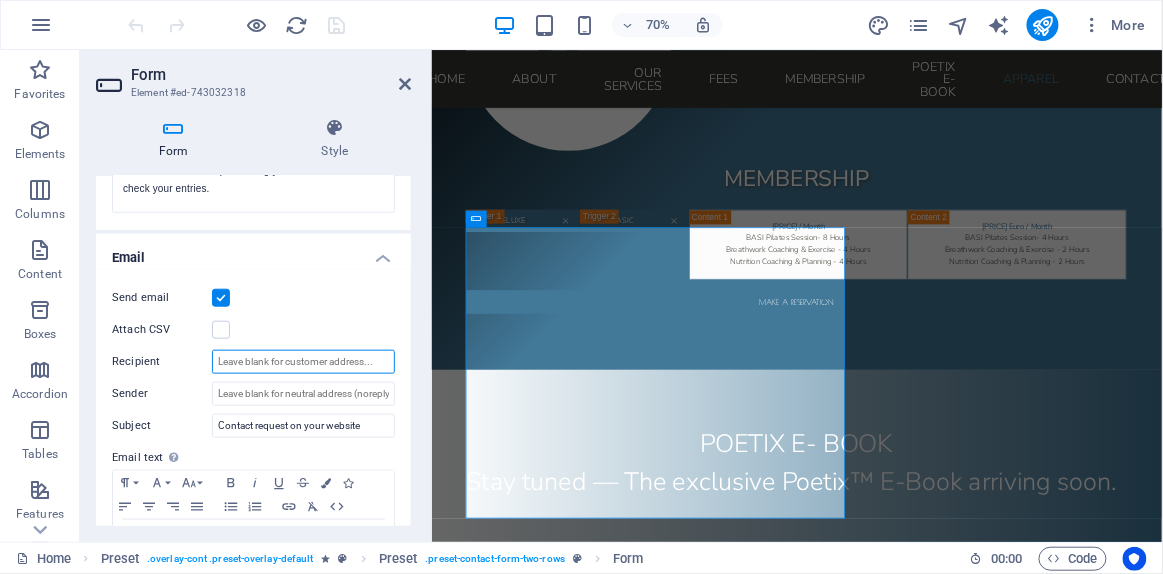 click on "Recipient" at bounding box center [303, 362] 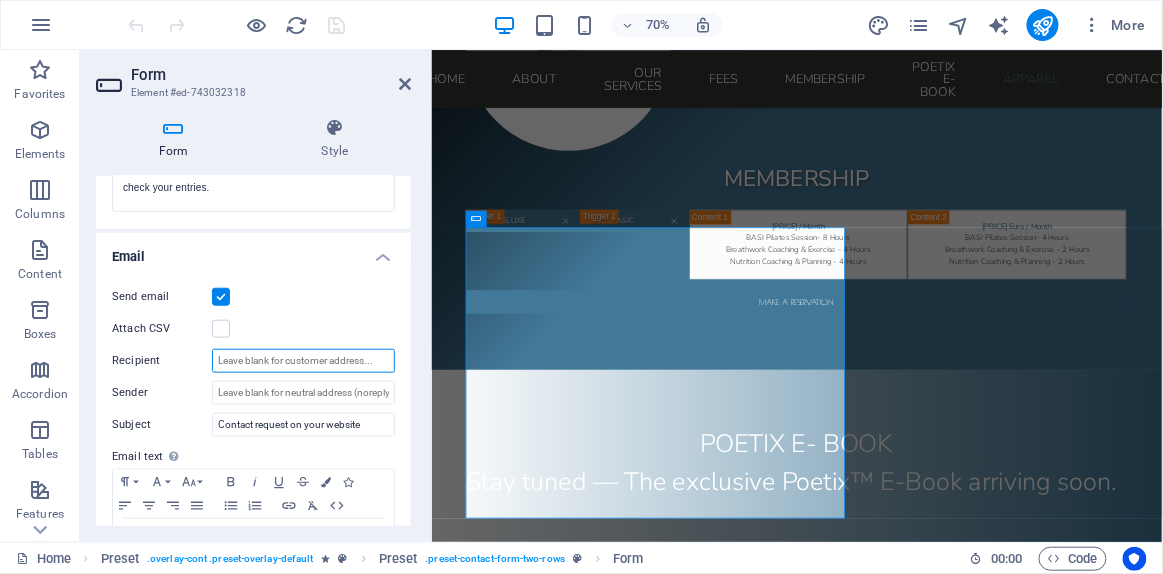 scroll, scrollTop: 363, scrollLeft: 0, axis: vertical 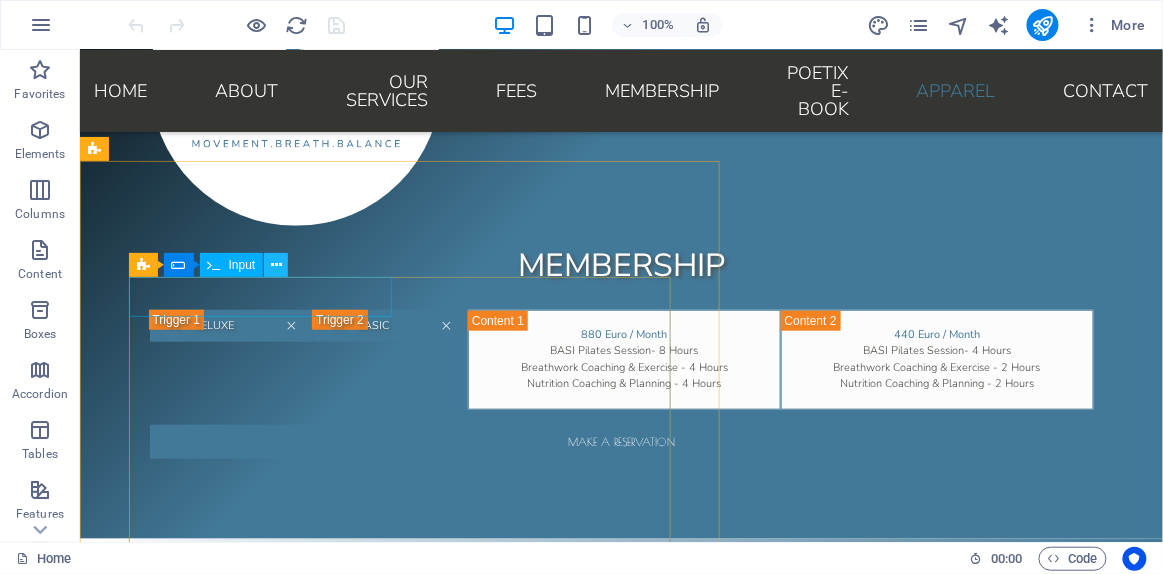 click at bounding box center (276, 265) 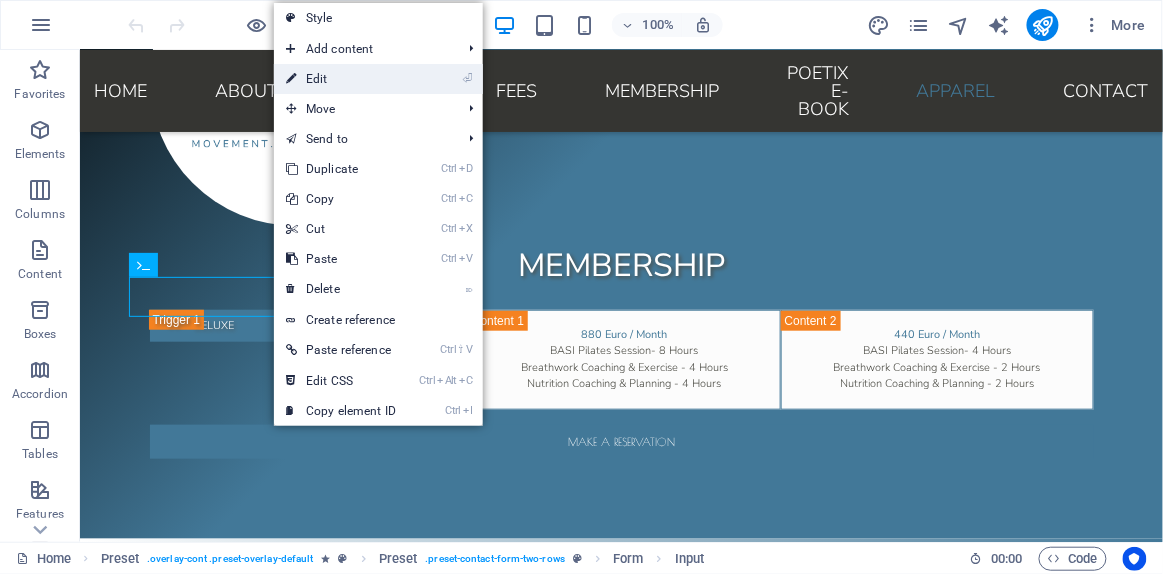 click on "⏎  Edit" at bounding box center (341, 79) 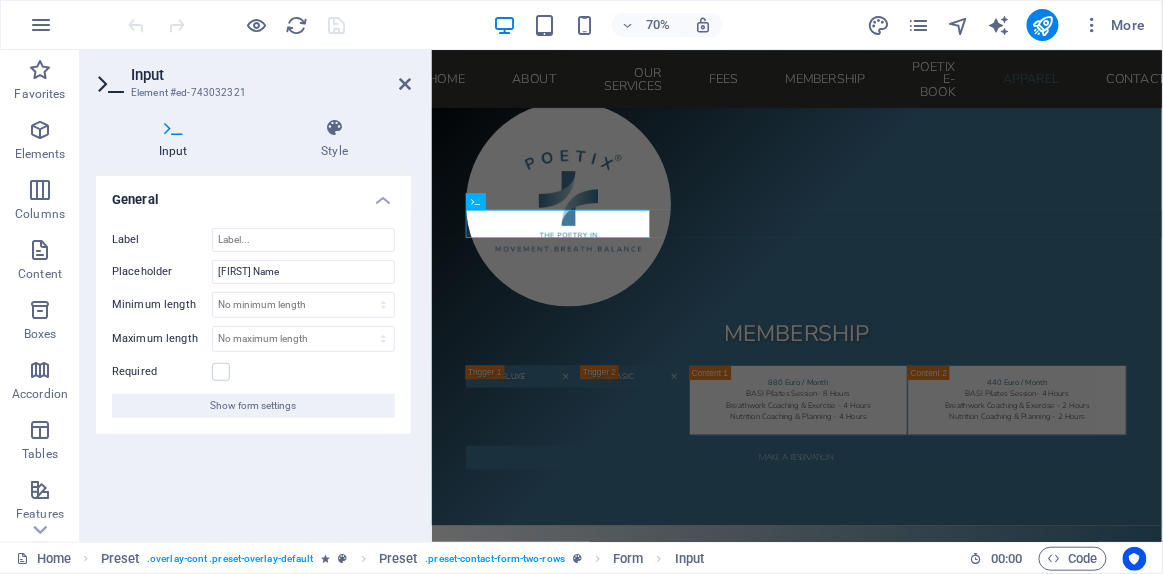 scroll, scrollTop: 7789, scrollLeft: 0, axis: vertical 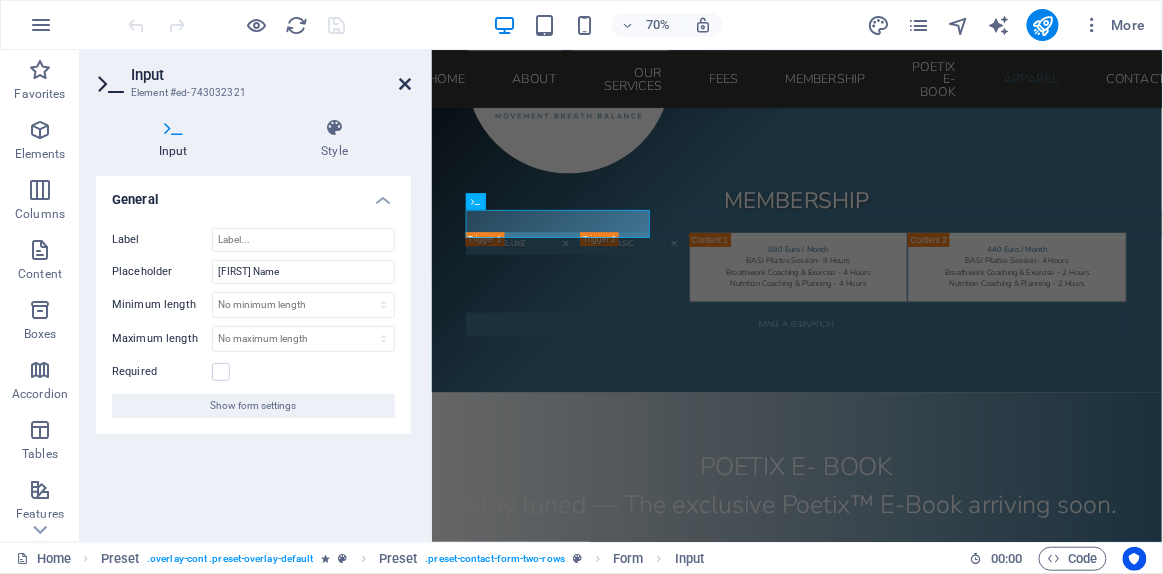 click at bounding box center (405, 84) 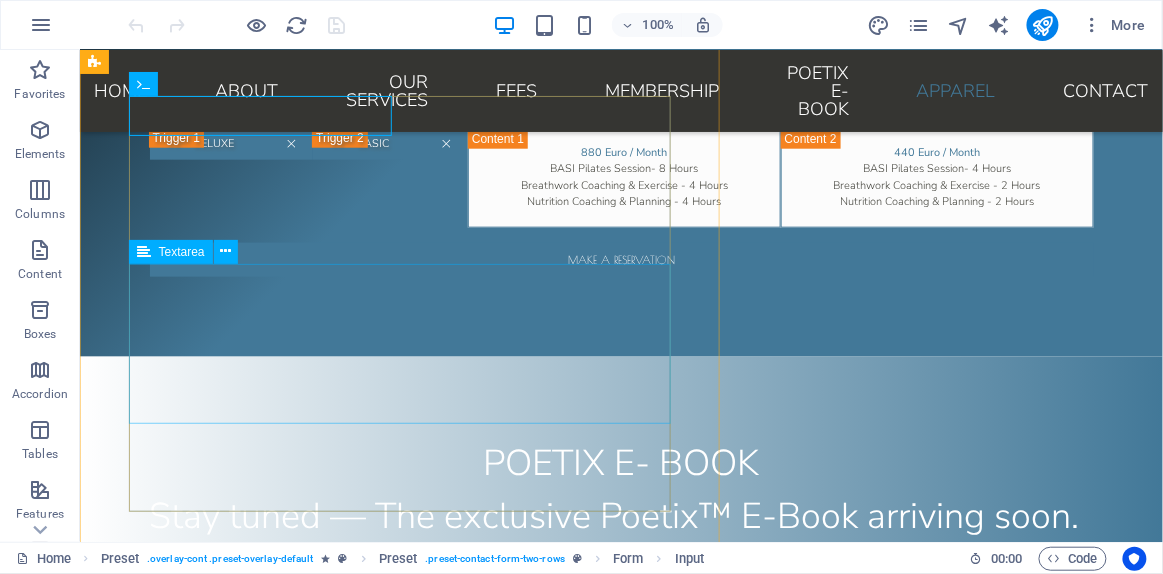 scroll, scrollTop: 7872, scrollLeft: 0, axis: vertical 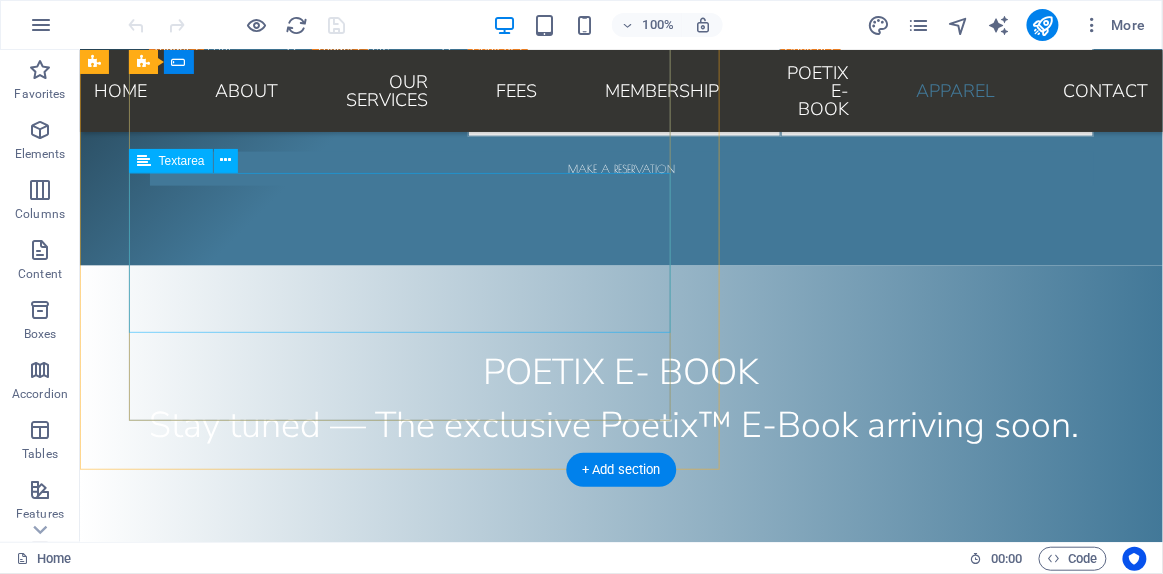 click 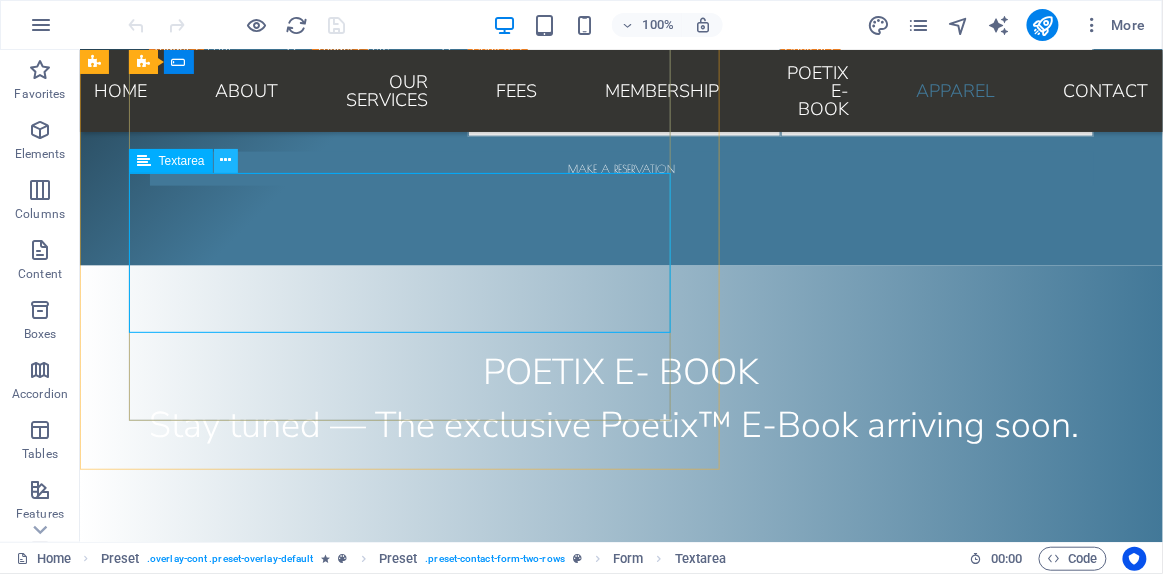 click at bounding box center [225, 160] 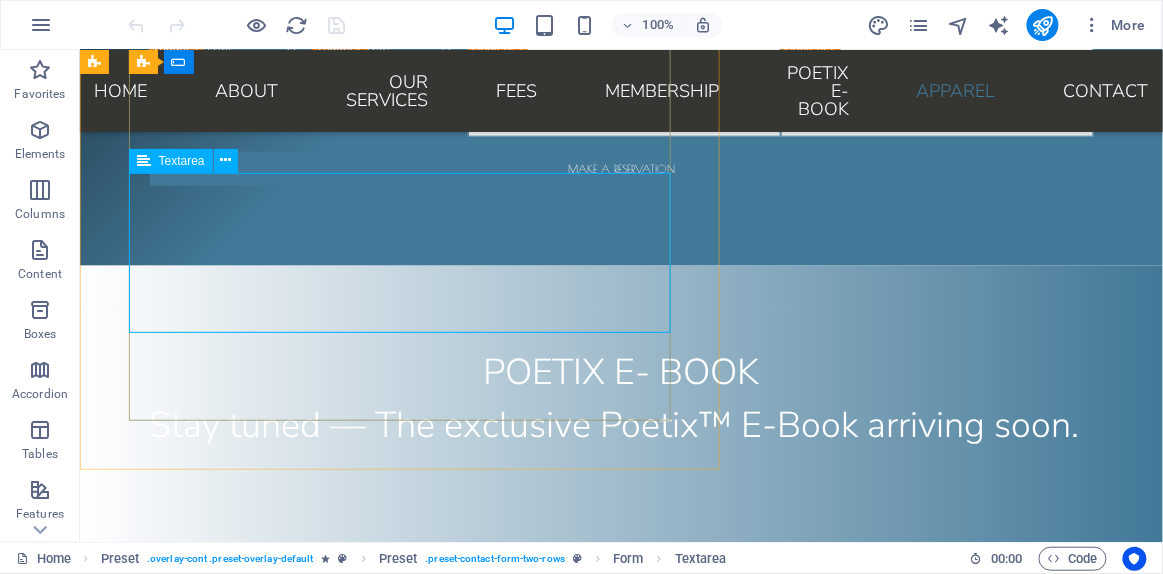 click on "Textarea" at bounding box center (182, 161) 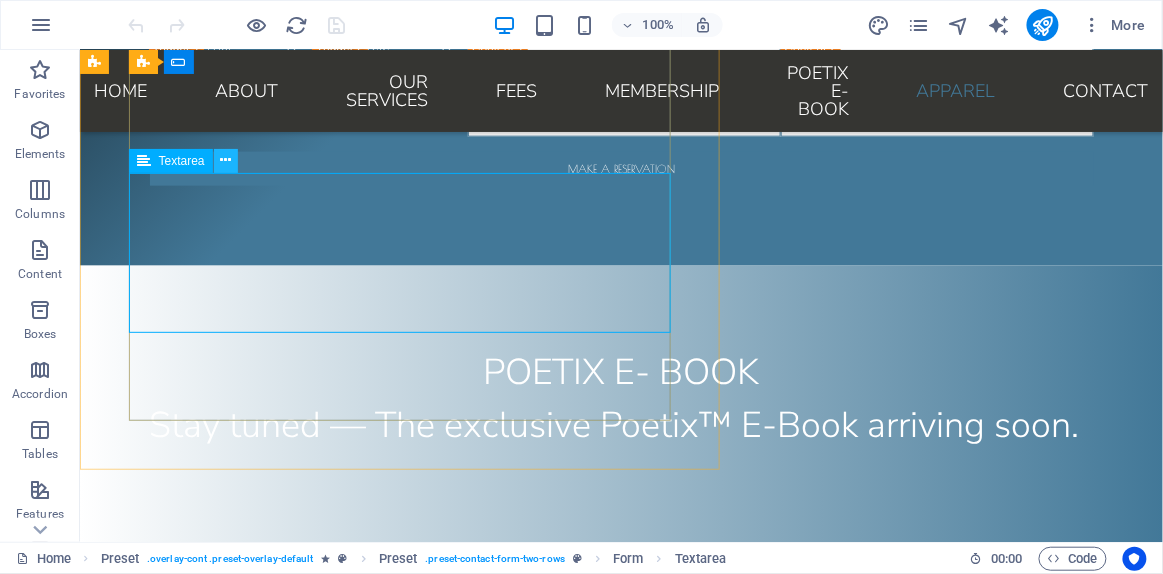 click at bounding box center [226, 161] 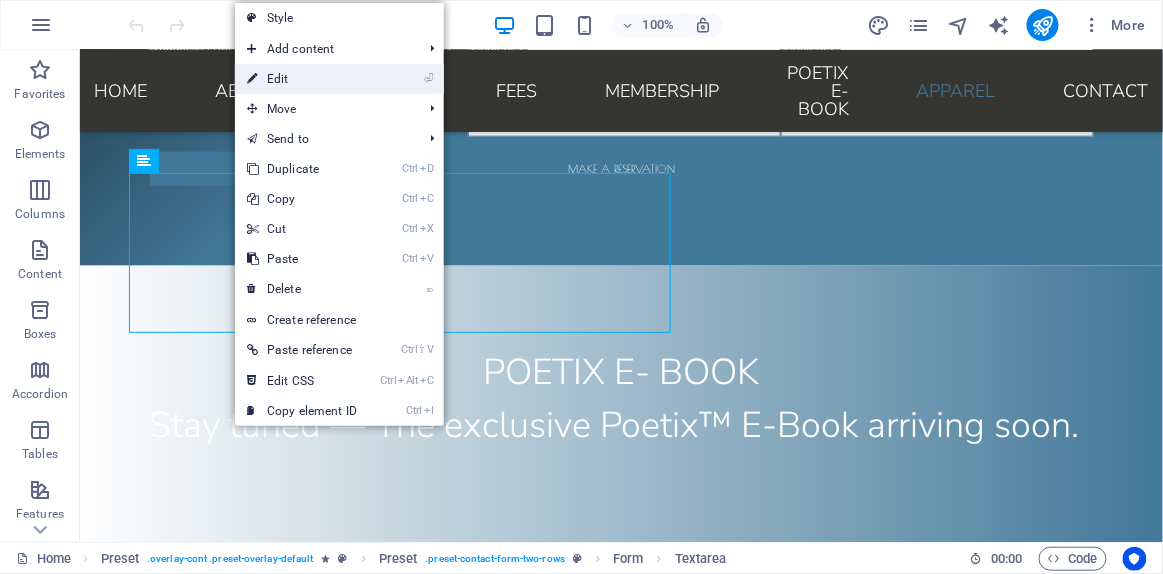 click on "⏎  Edit" at bounding box center (302, 79) 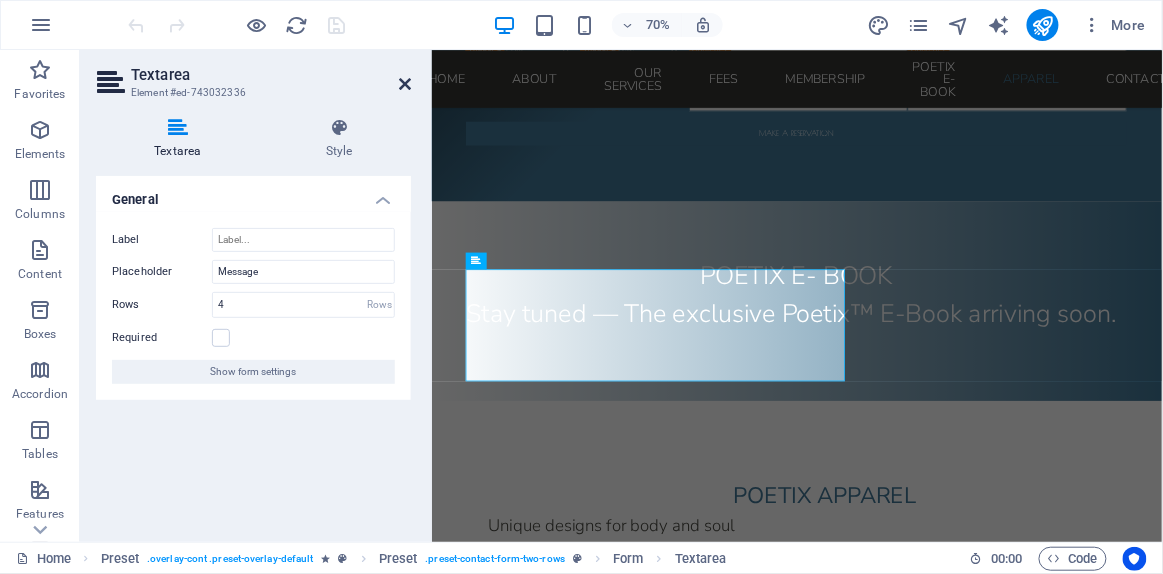 drag, startPoint x: 406, startPoint y: 77, endPoint x: 326, endPoint y: 29, distance: 93.29523 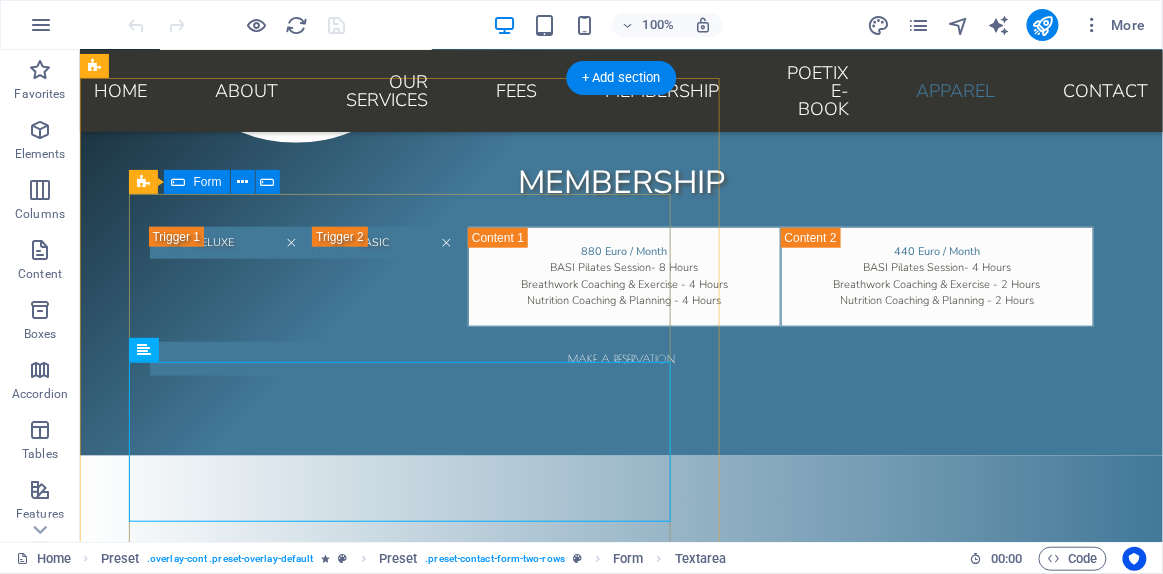 scroll, scrollTop: 7955, scrollLeft: 0, axis: vertical 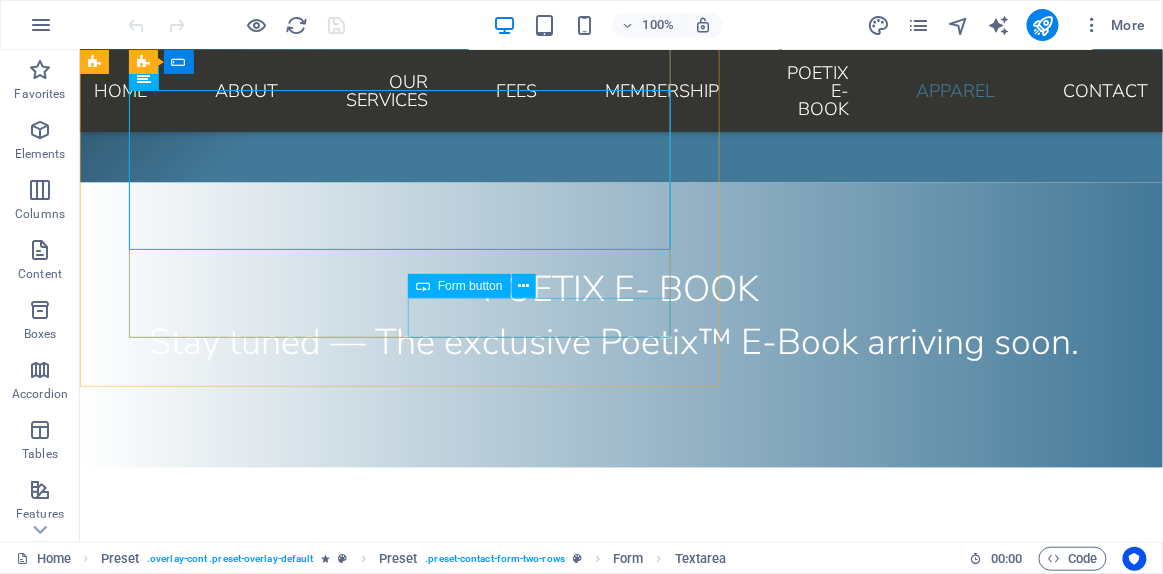 click on "Form button" at bounding box center [478, 286] 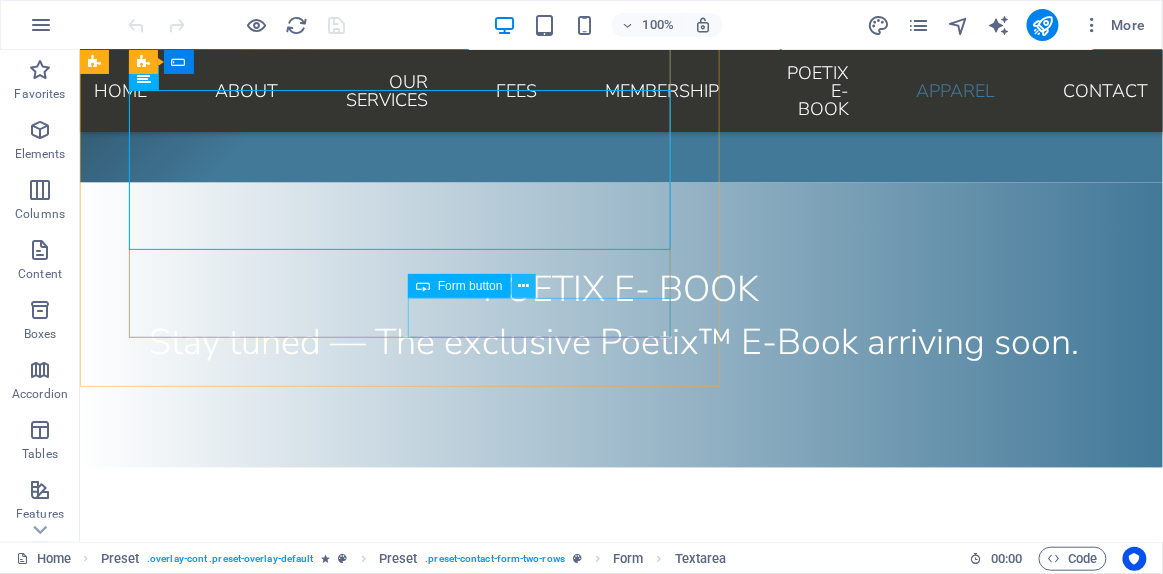 click on "Form button" at bounding box center [478, 286] 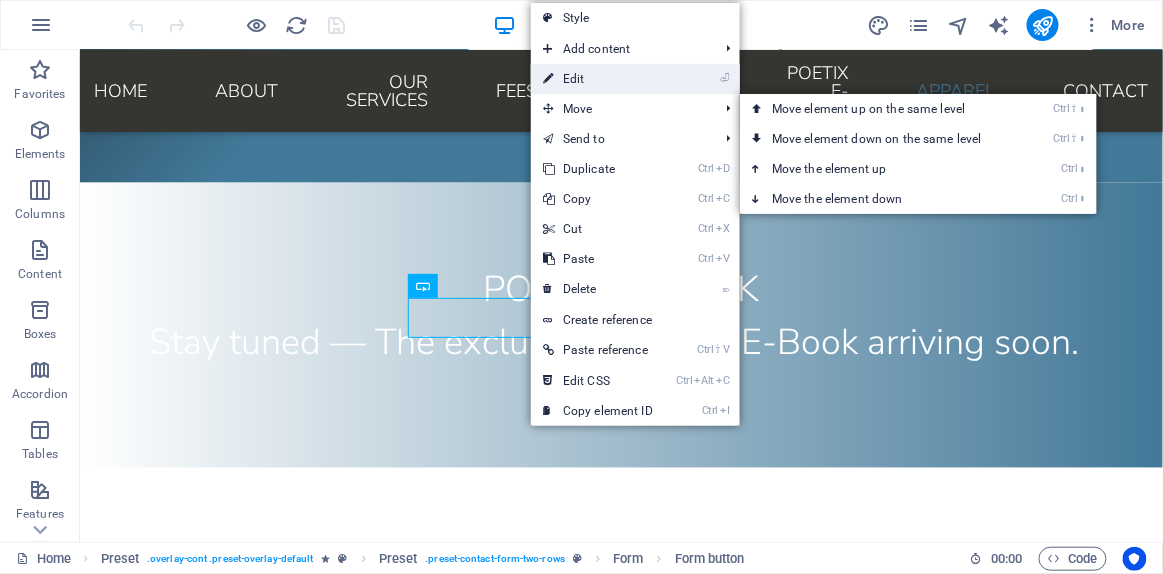 click on "⏎  Edit" at bounding box center (598, 79) 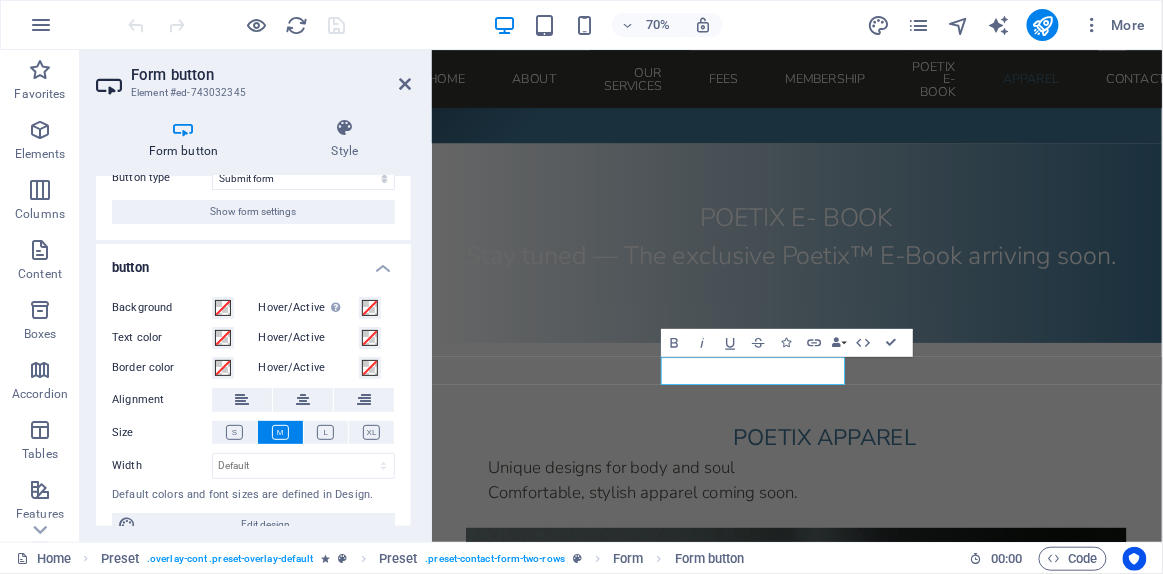 scroll, scrollTop: 87, scrollLeft: 0, axis: vertical 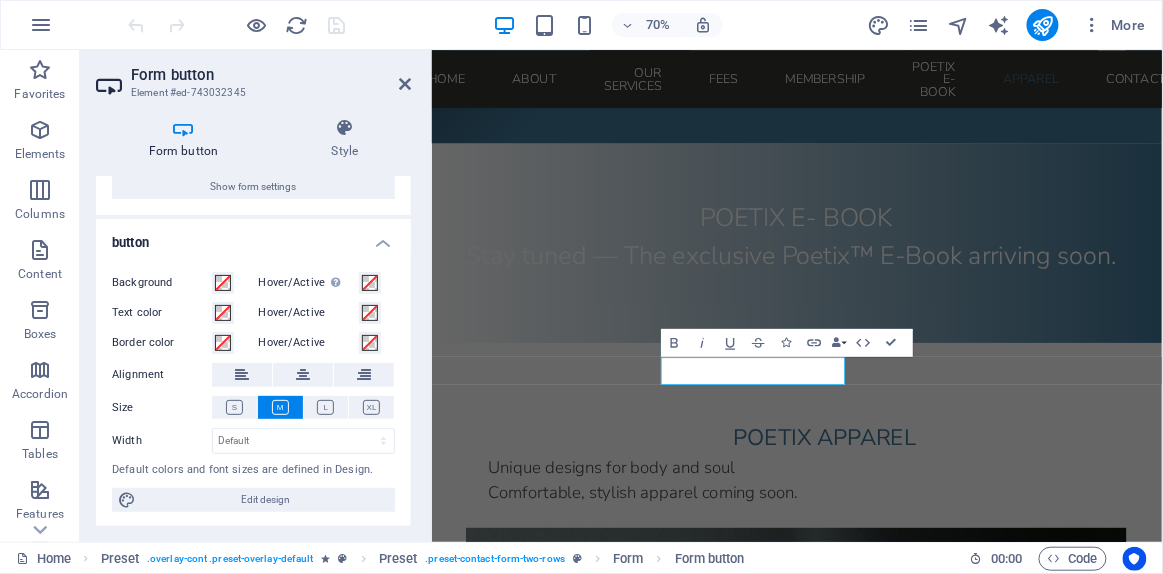 click on "Form button Element #ed-743032345 Form button Style General Button type Submit form Reset form No action Show form settings button Background Hover/Active Switch to preview mode to test the active/hover state Text color Hover/Active Border color Hover/Active Alignment Size Width Default px rem % em vh vw Default colors and font sizes are defined in Design. Edit design Preset Element Layout How this element expands within the layout (Flexbox). Size Default auto px % 1/1 1/2 1/3 1/4 1/5 1/6 1/7 1/8 1/9 1/10 Grow Shrink Order Container layout Visible Visible Opacity 100 % Overflow Spacing Margin Default auto px % rem vw vh Custom Custom auto px % rem vw vh auto px % rem vw vh auto px % rem vw vh auto px % rem vw vh Padding Default px rem % vh vw Custom Custom px rem % vh vw px rem % vh vw px rem % vh vw px rem % vh vw Border Style              - Width 1 auto px rem % vh vw Custom Custom 1 auto px rem % vh vw 1 auto px rem % vh vw 1 auto px rem % vh vw 1 auto px rem % vh vw  - Color Round corners px rem" at bounding box center (256, 296) 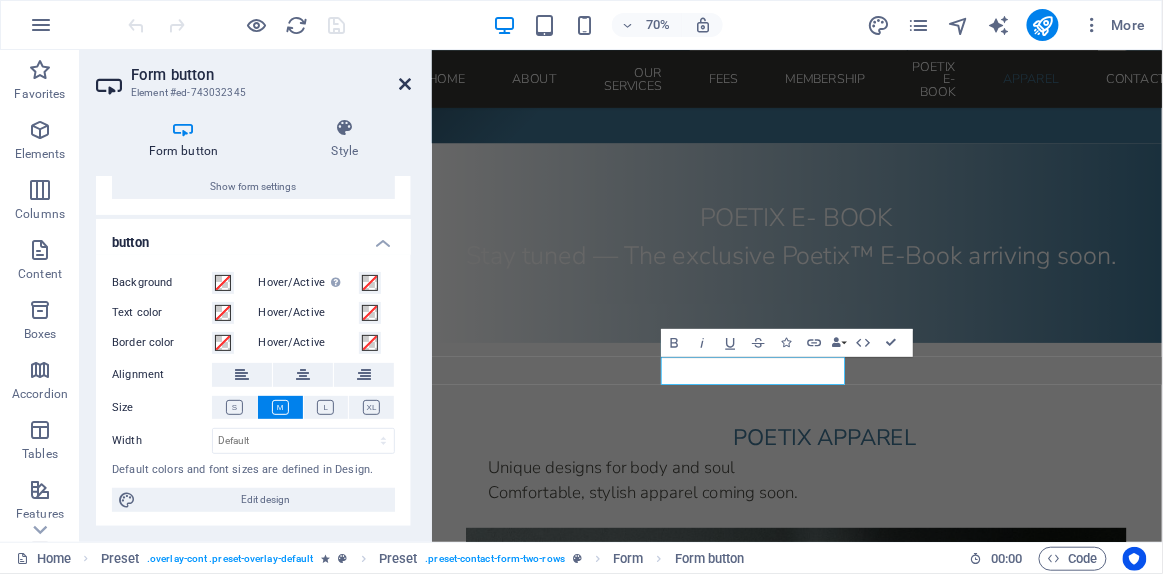 click at bounding box center (405, 84) 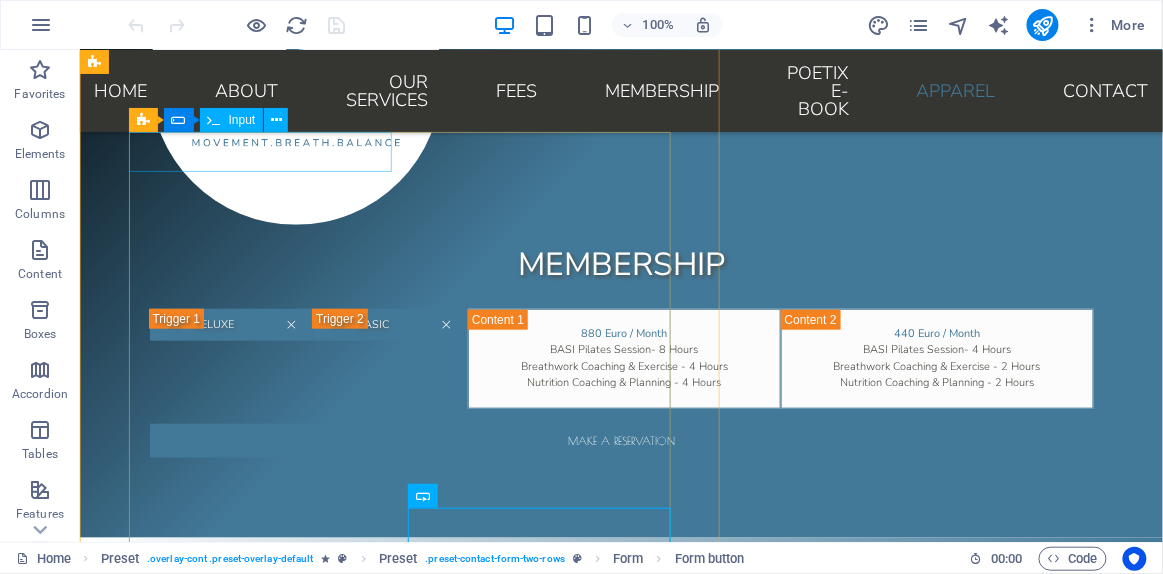 scroll, scrollTop: 7591, scrollLeft: 0, axis: vertical 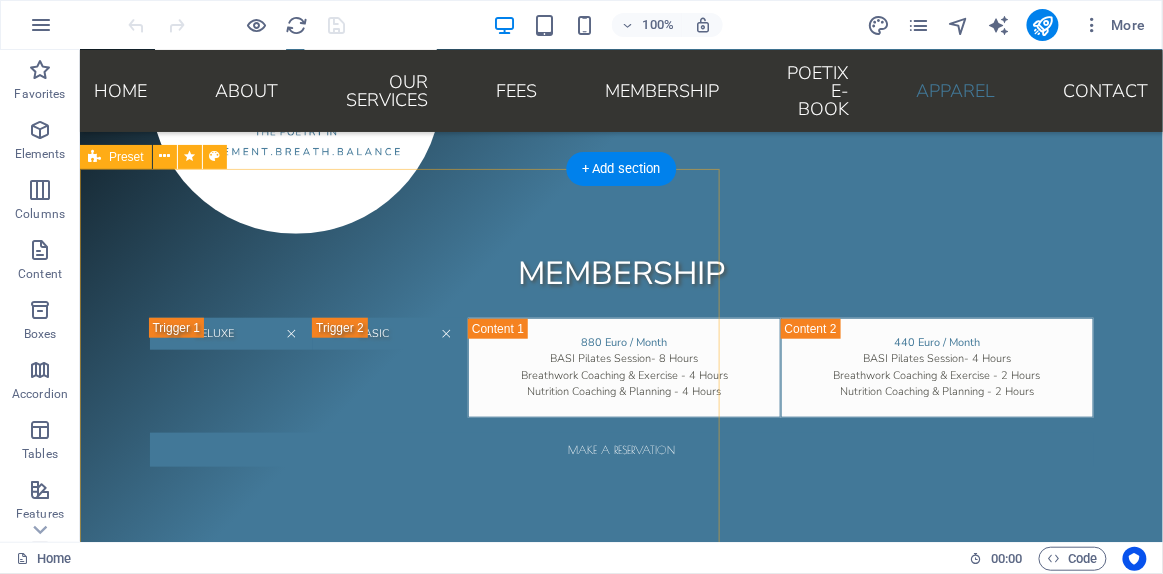 click on "Make a Reservation   I have read and understand the privacy policy. Unreadable? Load new Send" at bounding box center [399, 2883] 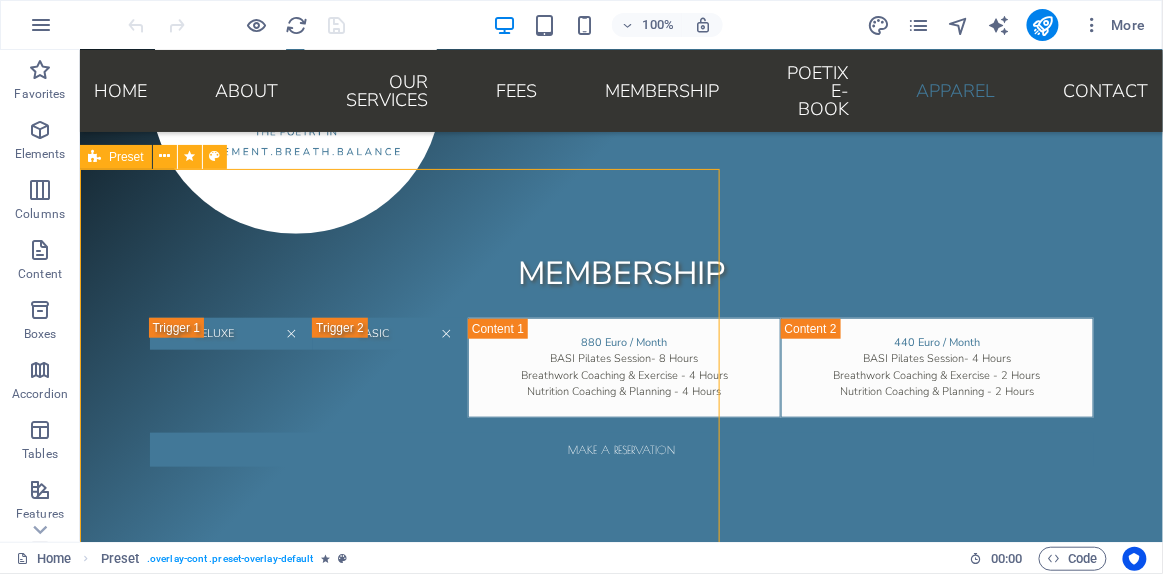 click on "Preset" at bounding box center [126, 157] 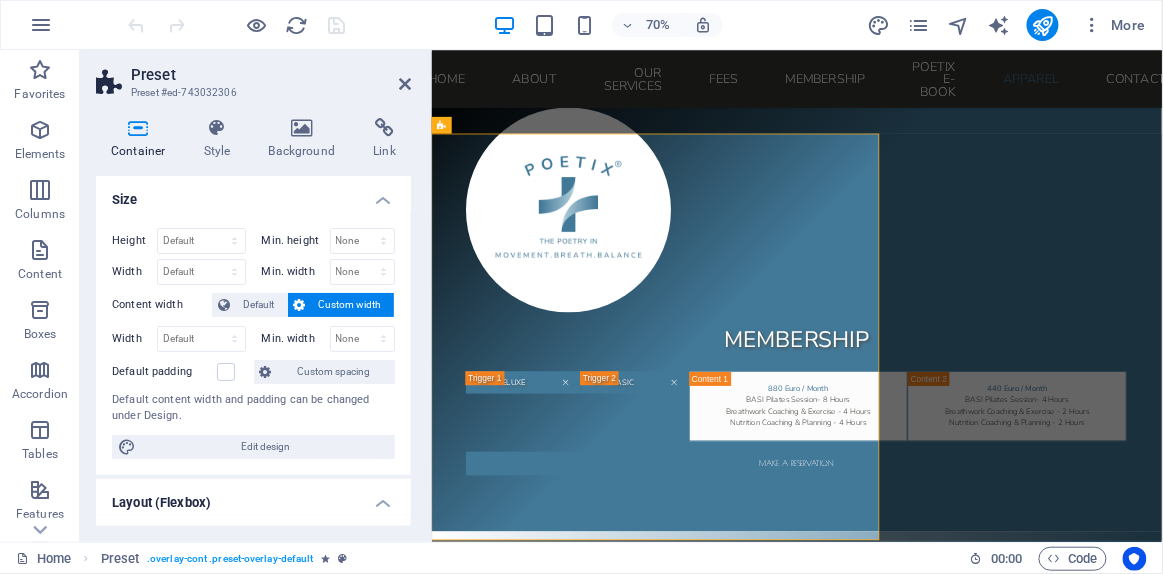 scroll, scrollTop: 7781, scrollLeft: 0, axis: vertical 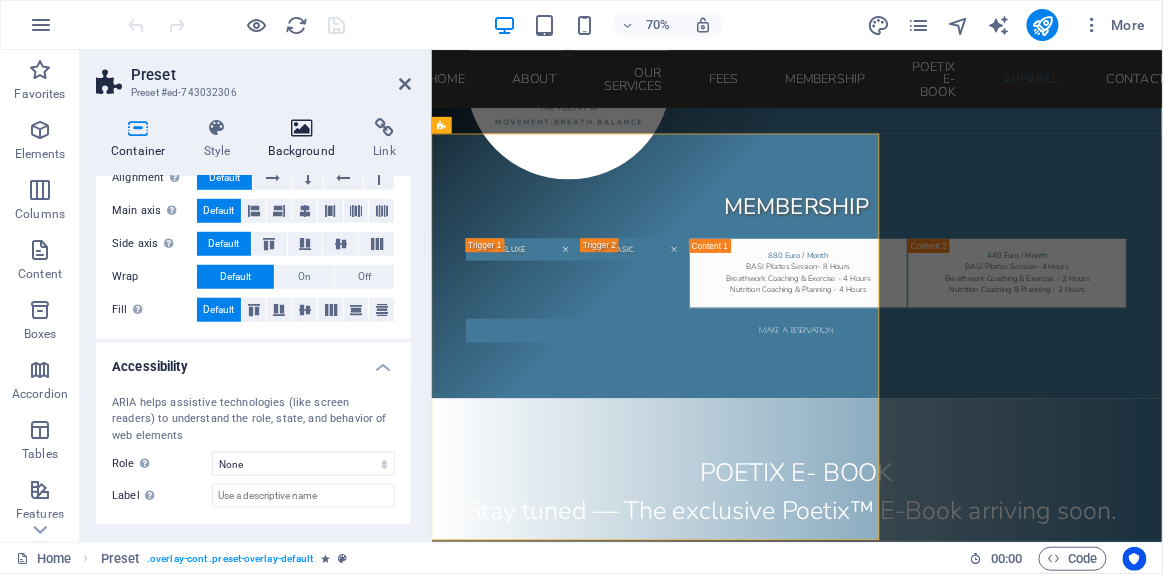 click on "Background" at bounding box center (306, 139) 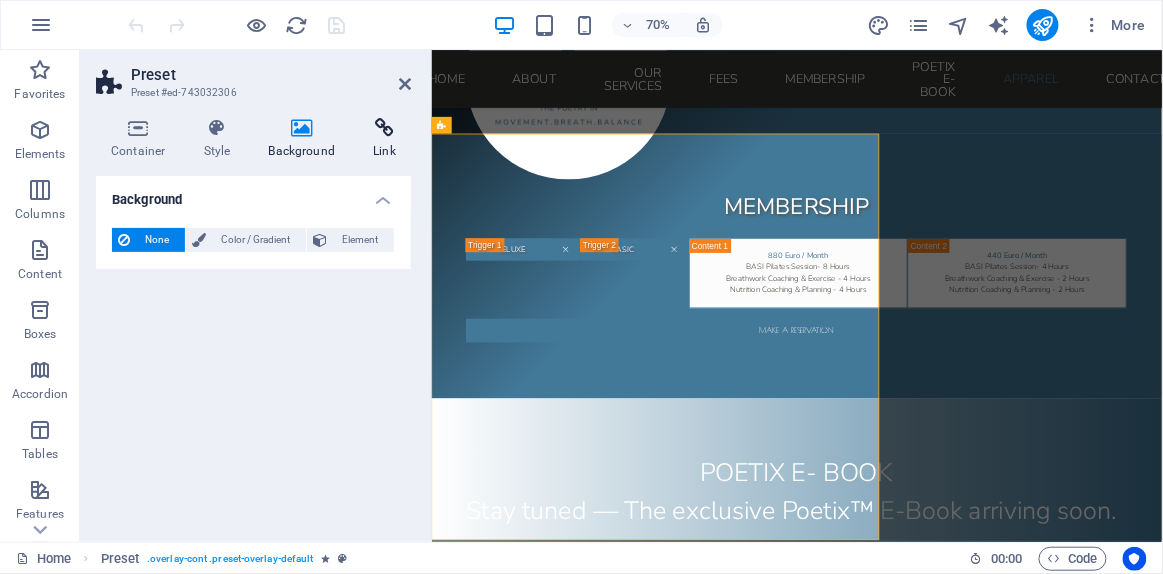 click on "Link" at bounding box center [384, 139] 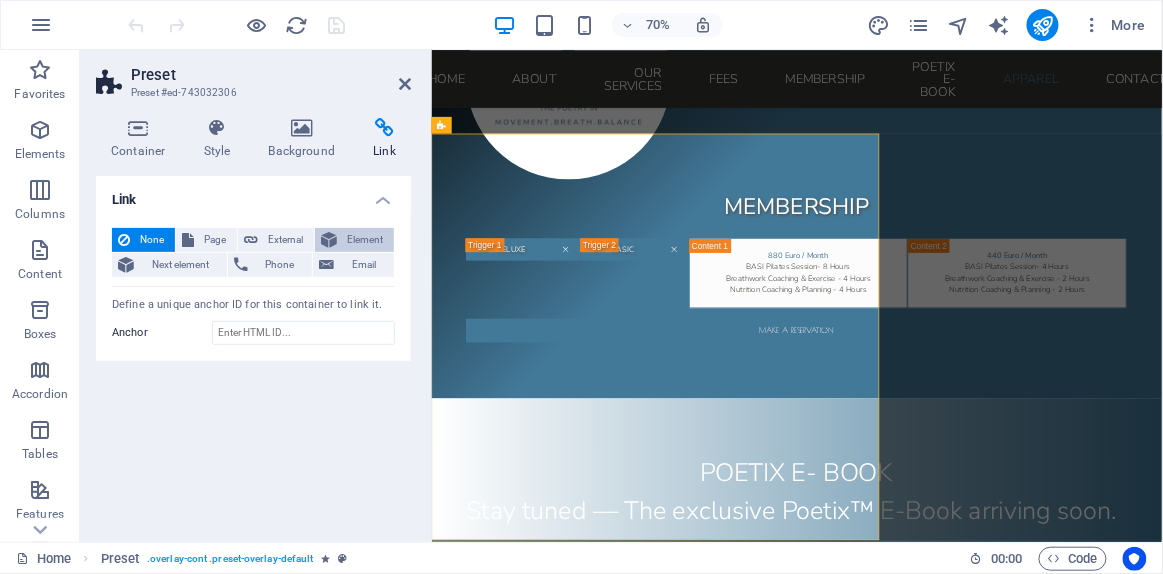 click on "Element" at bounding box center [365, 240] 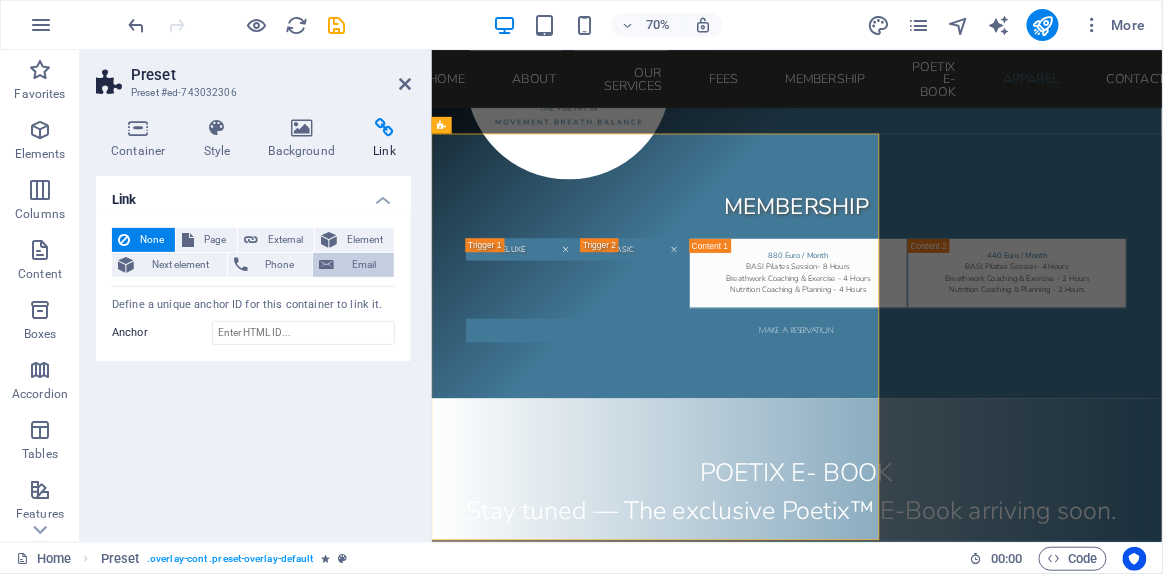 click on "Email" at bounding box center [364, 265] 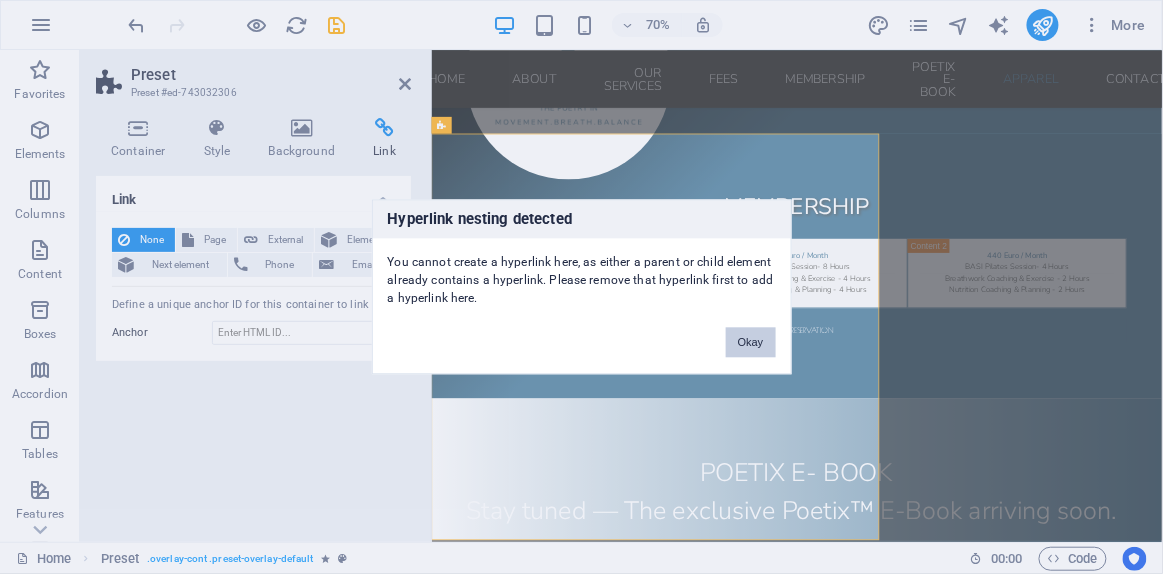 click on "Okay" at bounding box center (751, 343) 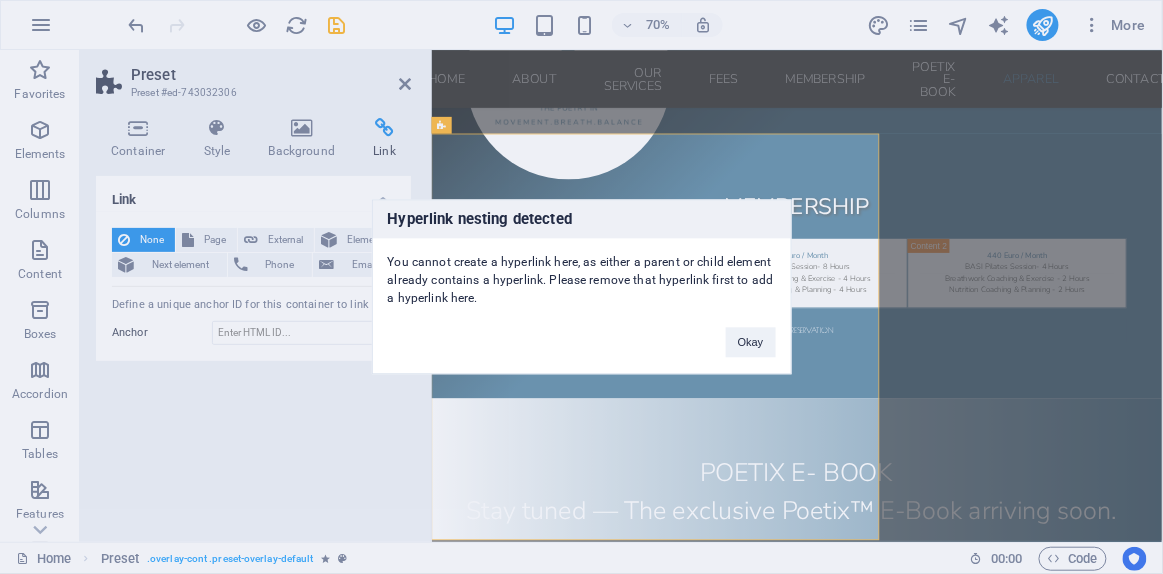 drag, startPoint x: 1177, startPoint y: 389, endPoint x: 581, endPoint y: 402, distance: 596.1418 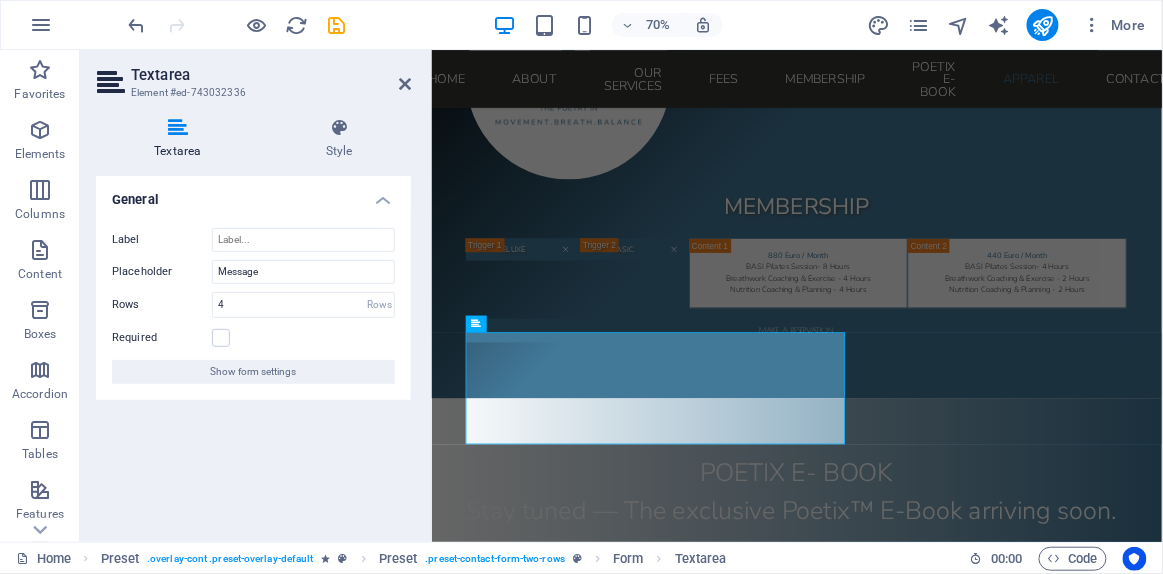 click on "Textarea" at bounding box center (271, 75) 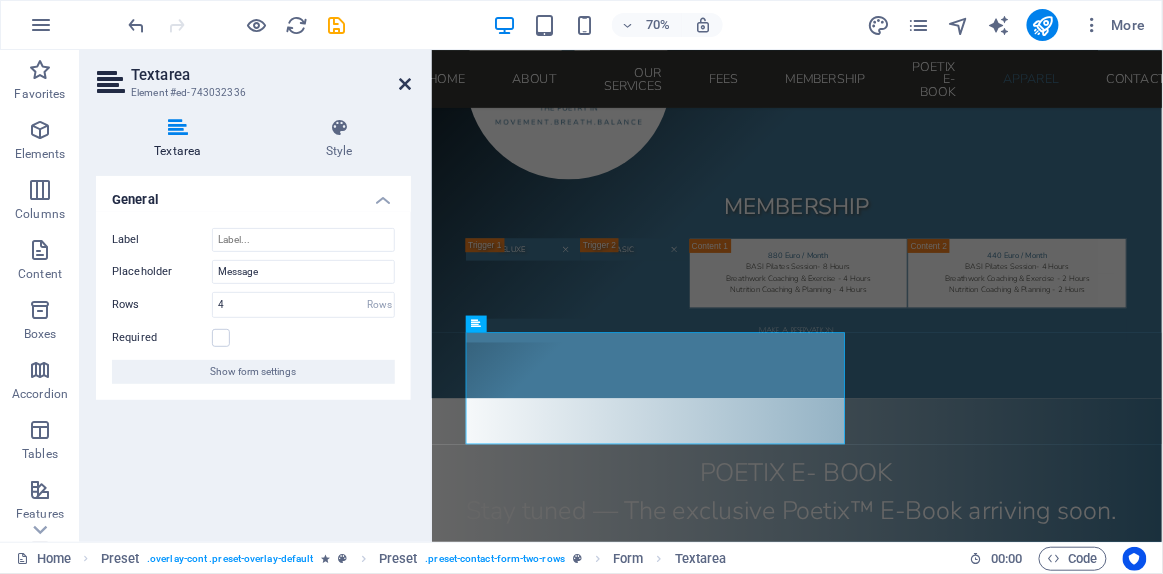 click at bounding box center [405, 84] 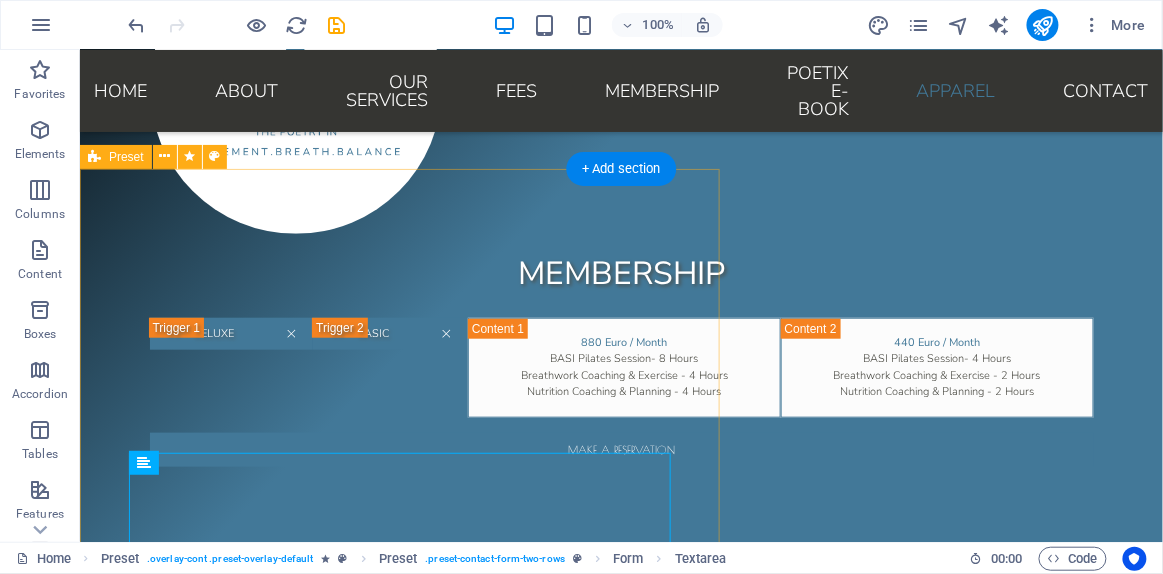 click on "Make a Reservation   I have read and understand the privacy policy. Unreadable? Load new Send" at bounding box center (399, 2883) 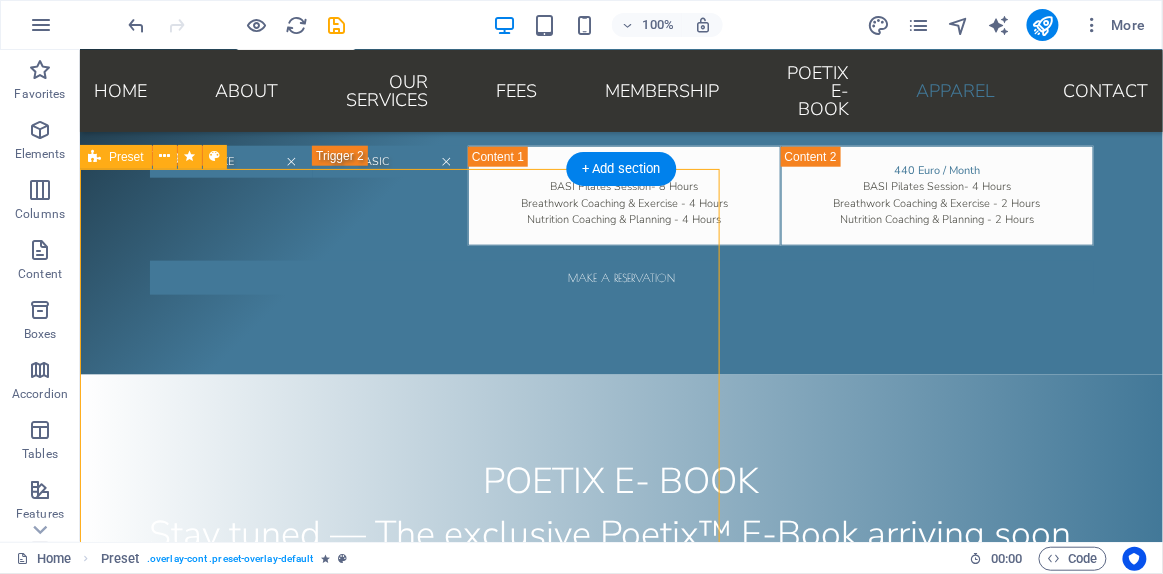 scroll, scrollTop: 7773, scrollLeft: 0, axis: vertical 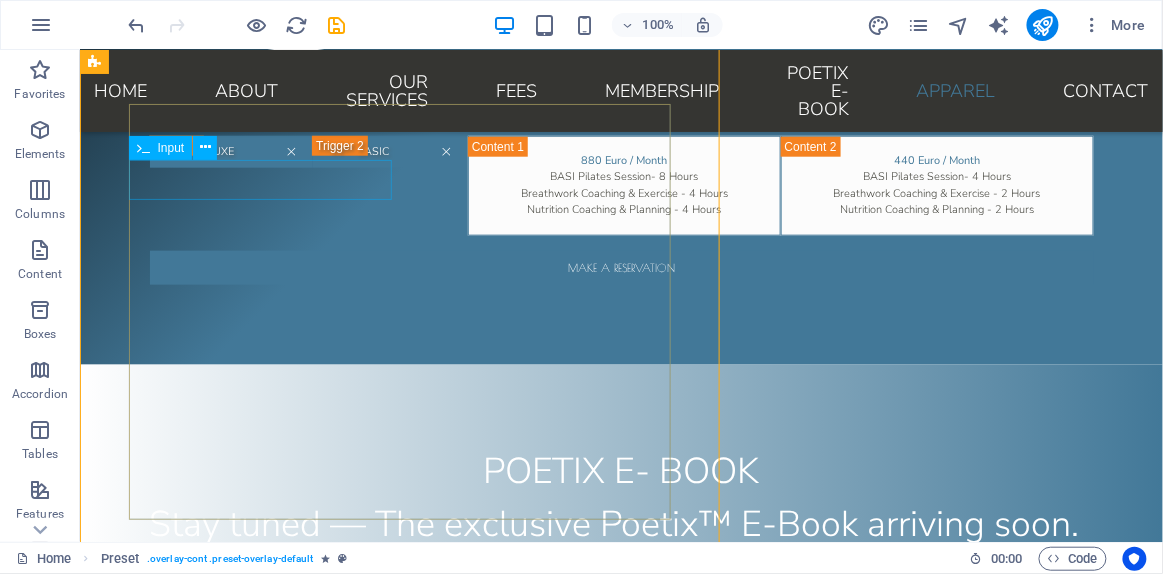 click 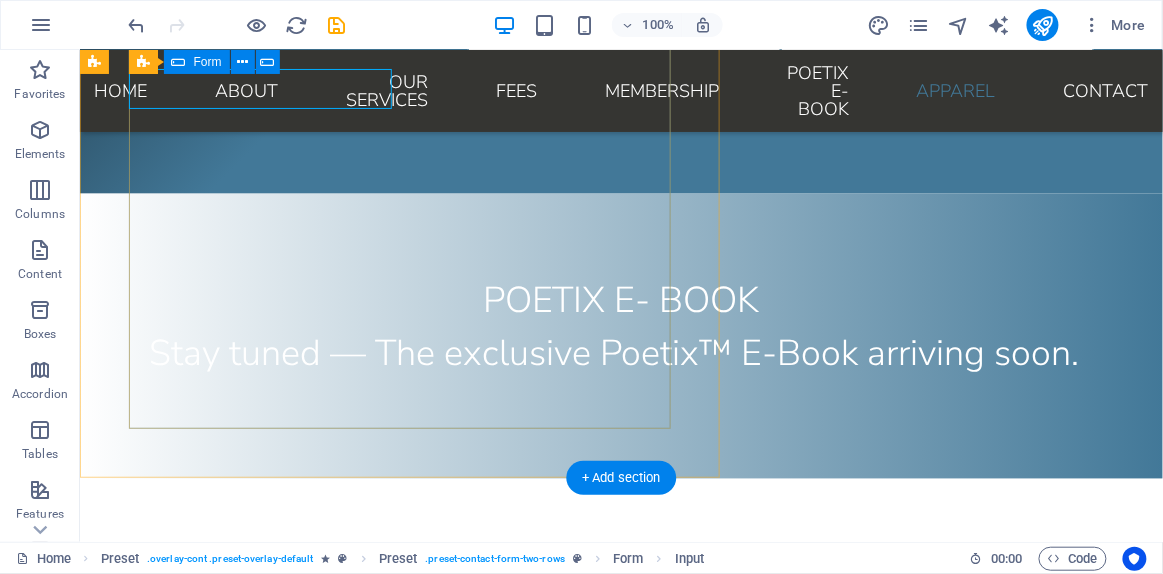 scroll, scrollTop: 7955, scrollLeft: 0, axis: vertical 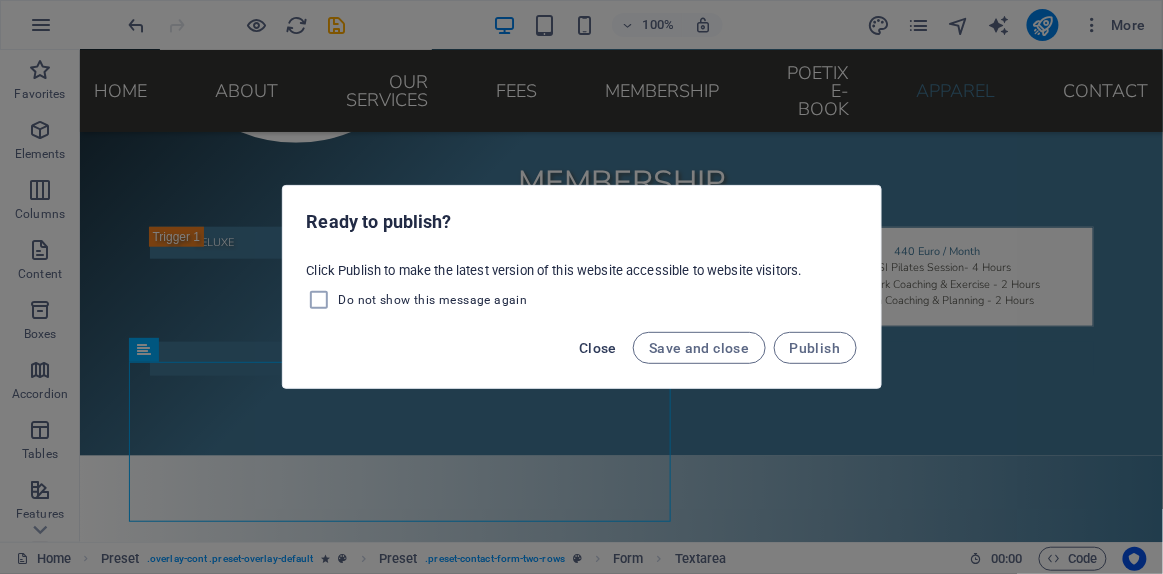 click on "Close" at bounding box center [598, 348] 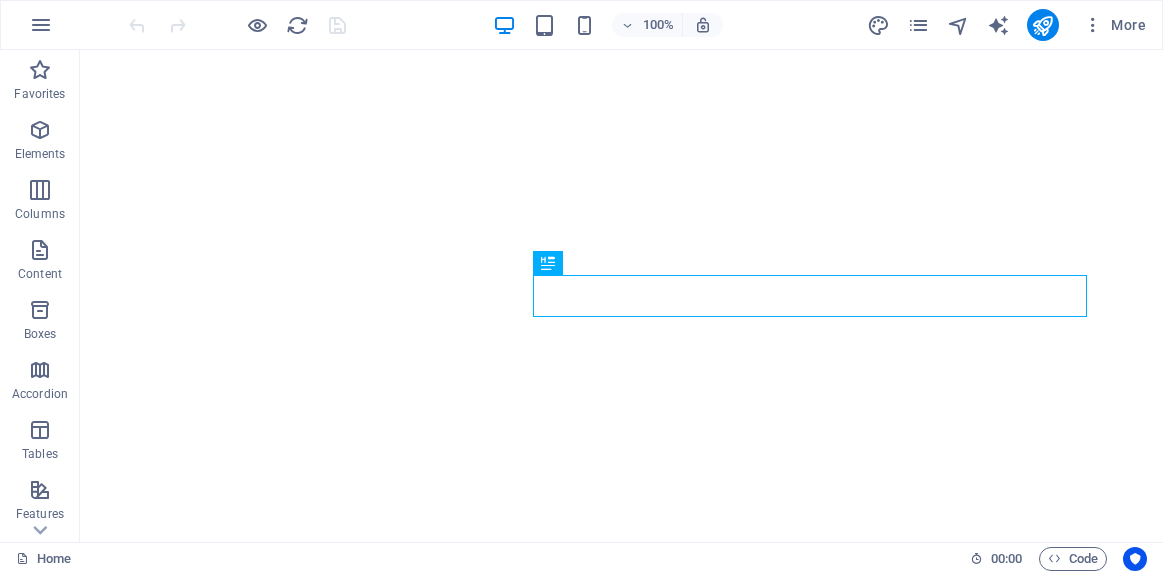 scroll, scrollTop: 0, scrollLeft: 0, axis: both 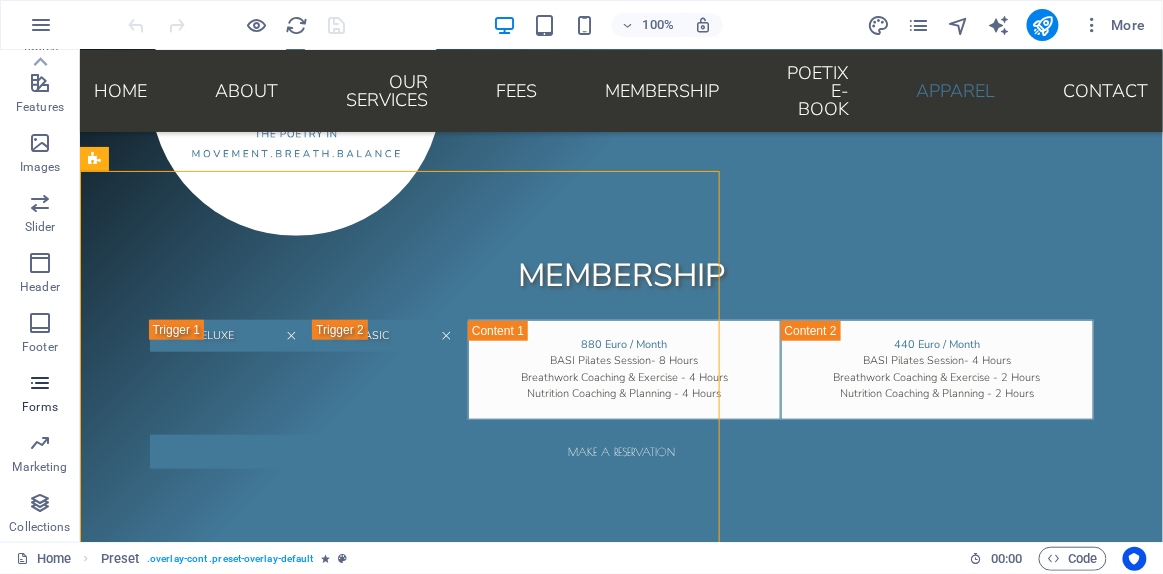 click at bounding box center [40, 383] 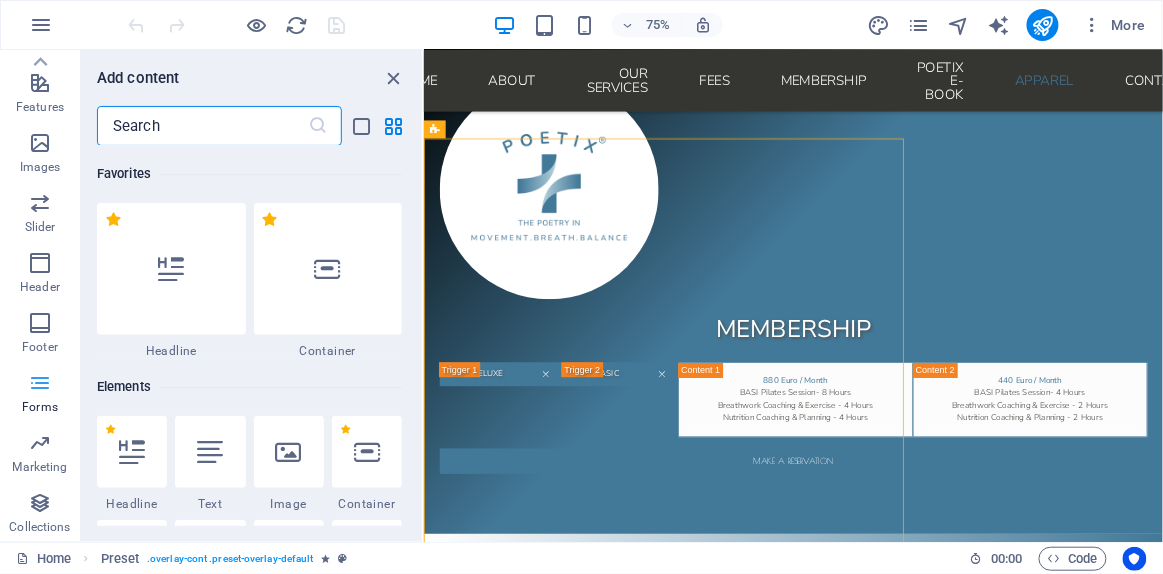 scroll, scrollTop: 7735, scrollLeft: 0, axis: vertical 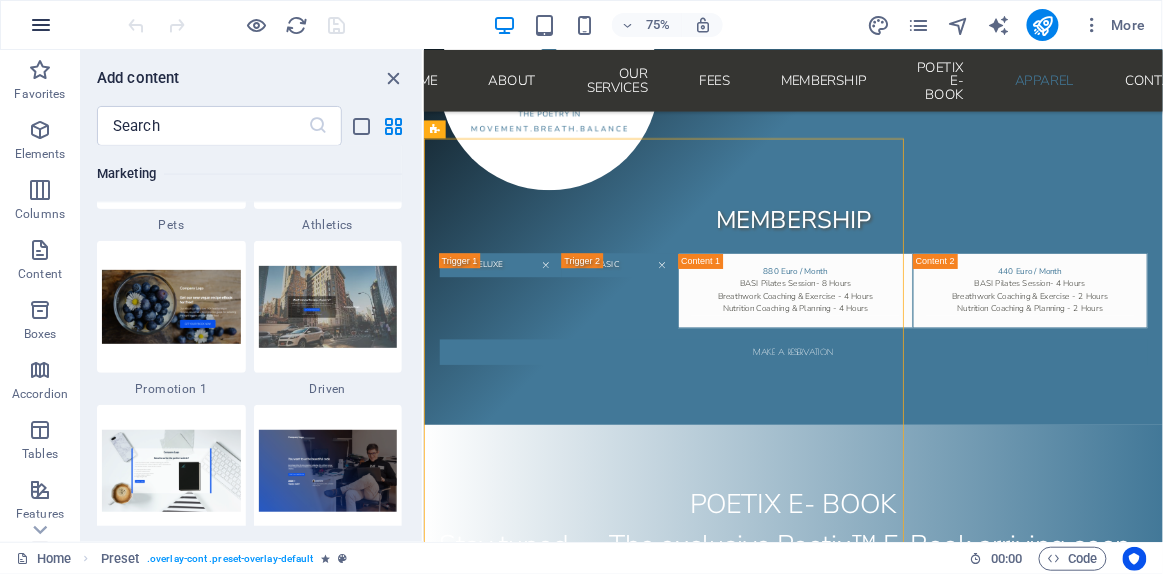 click at bounding box center (41, 25) 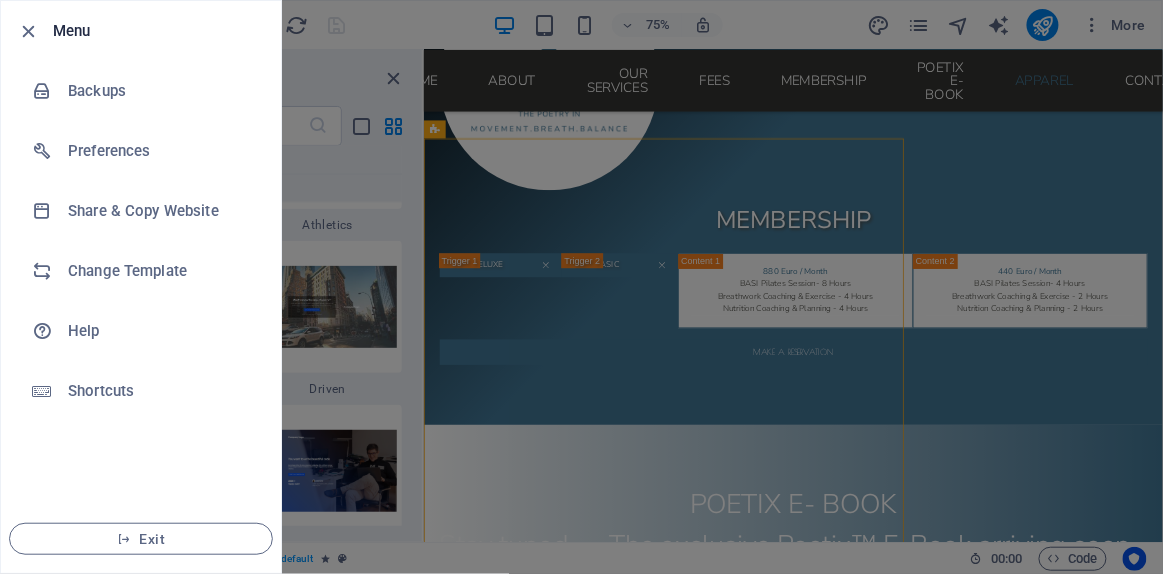 click at bounding box center (581, 287) 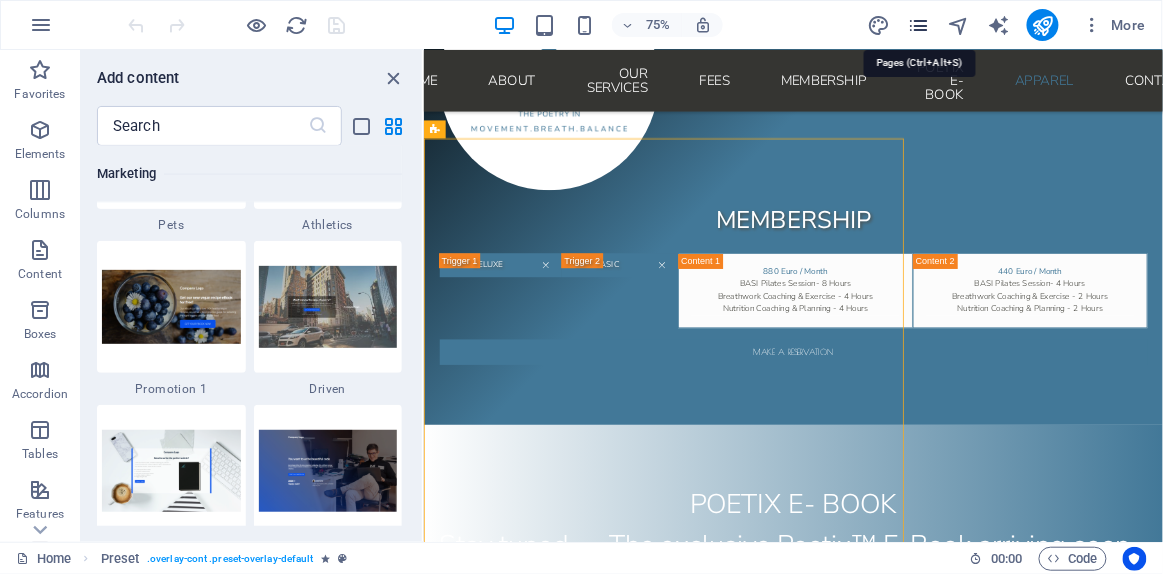 click at bounding box center [918, 25] 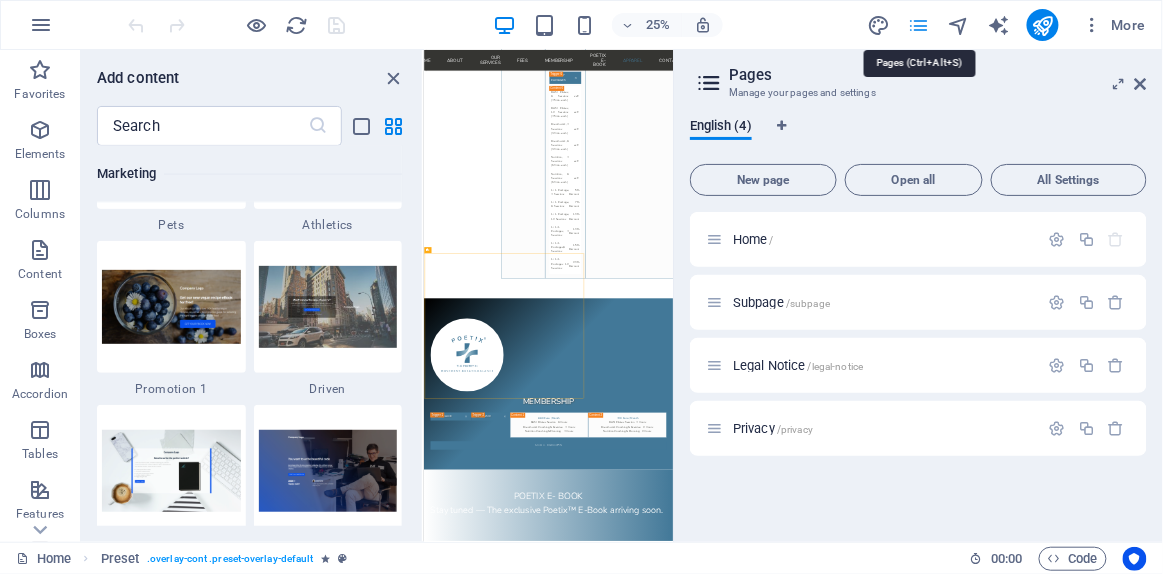 scroll, scrollTop: 8225, scrollLeft: 0, axis: vertical 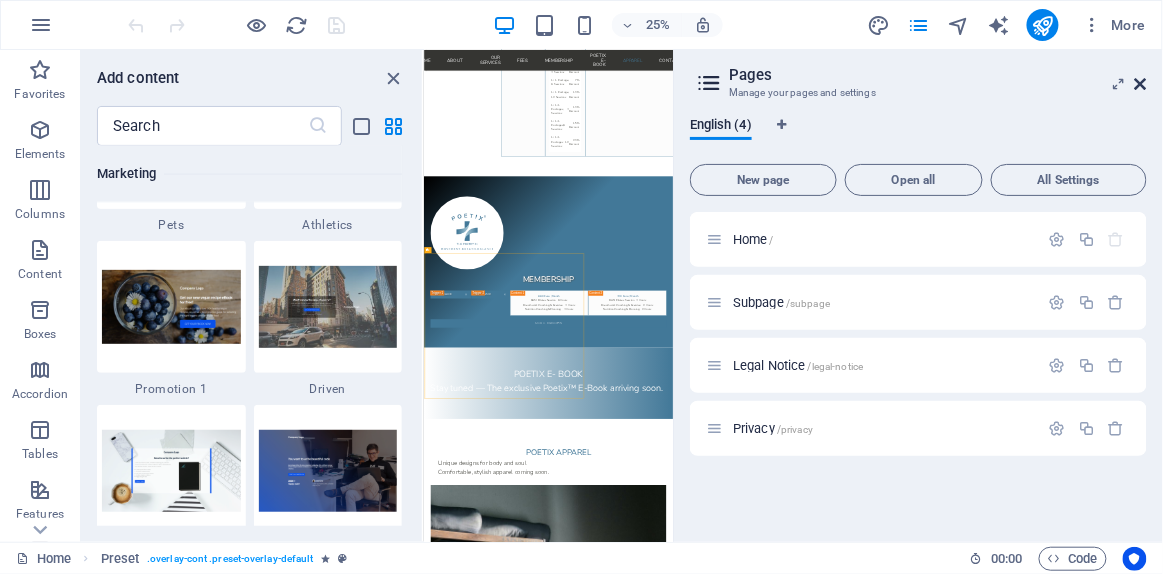 drag, startPoint x: 1146, startPoint y: 80, endPoint x: 910, endPoint y: 4, distance: 247.93547 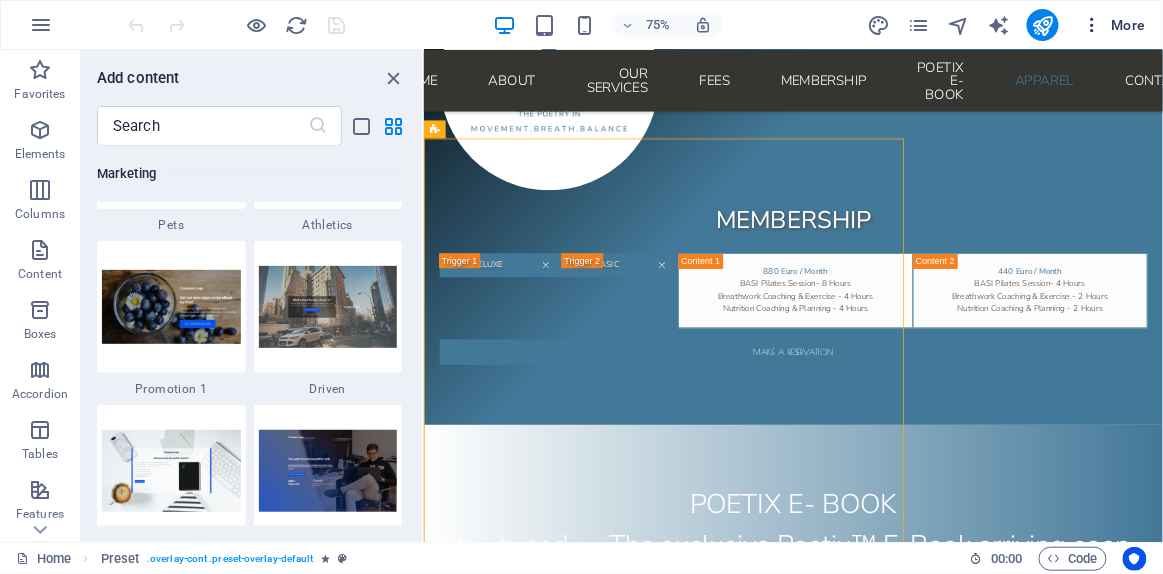 click at bounding box center (1093, 25) 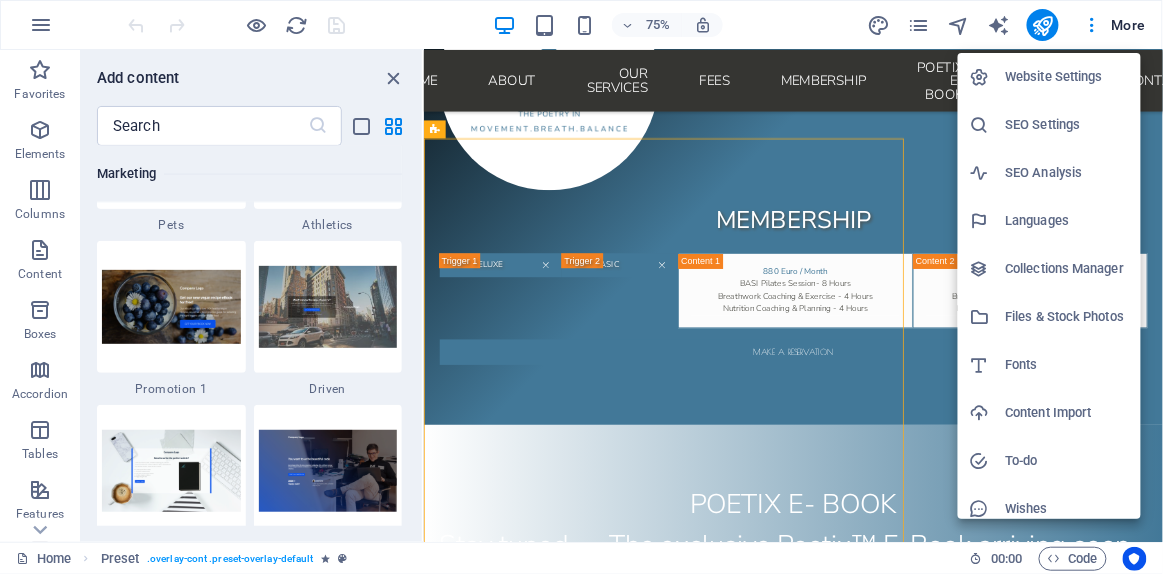 scroll, scrollTop: 61, scrollLeft: 0, axis: vertical 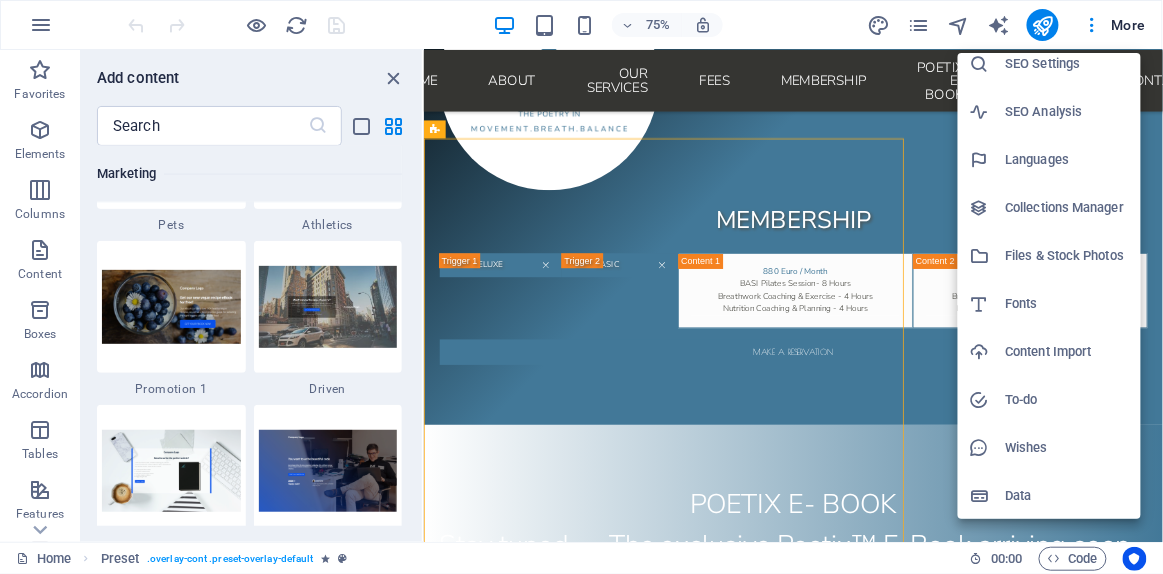 click at bounding box center [581, 287] 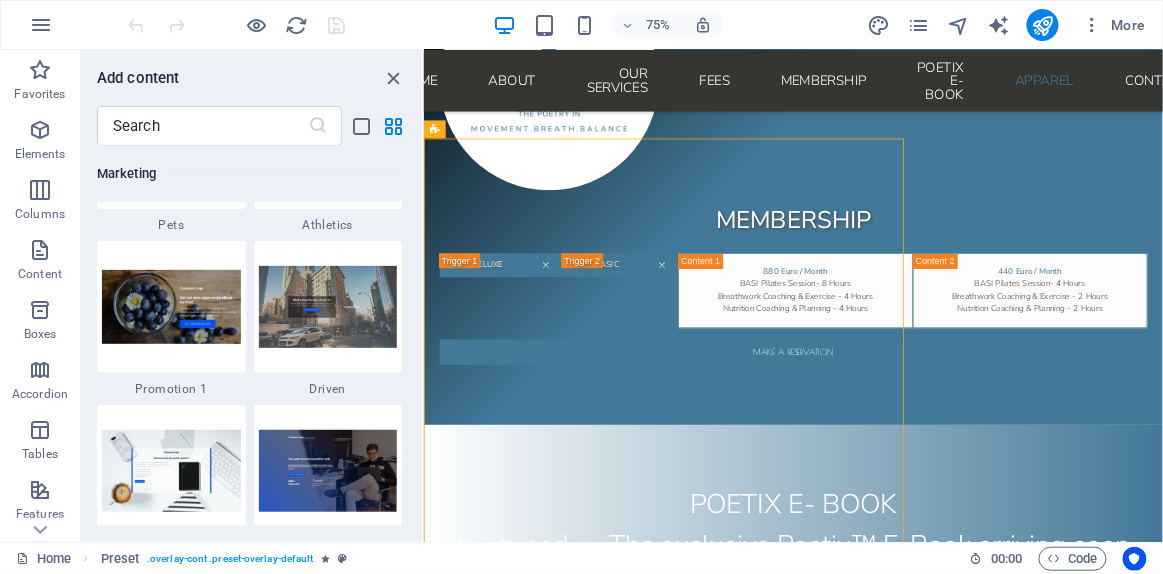 click on "Add content" at bounding box center (251, 78) 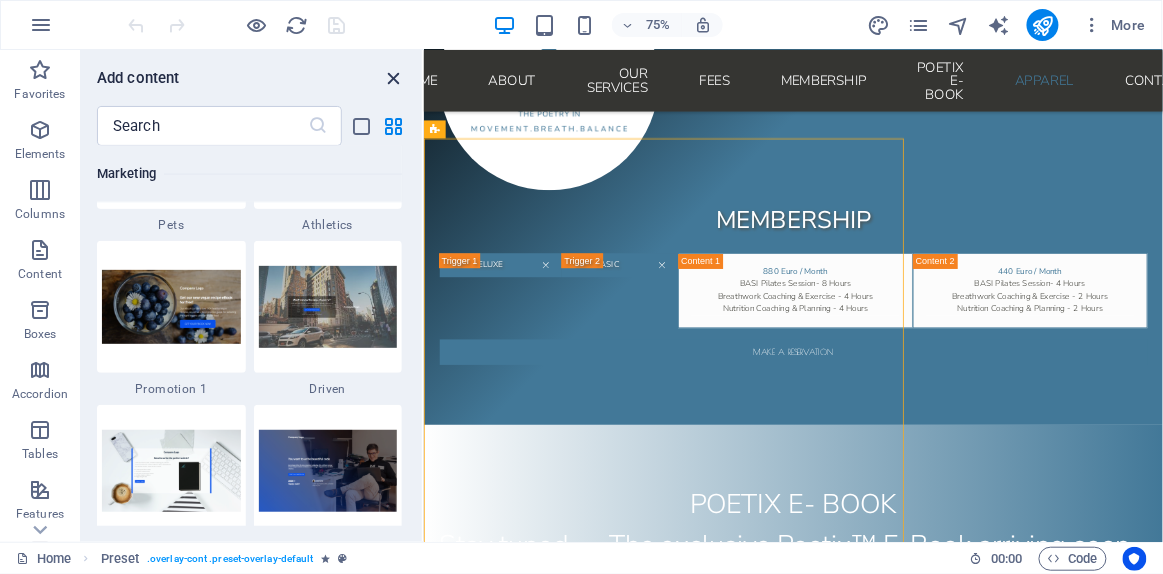 click at bounding box center [394, 78] 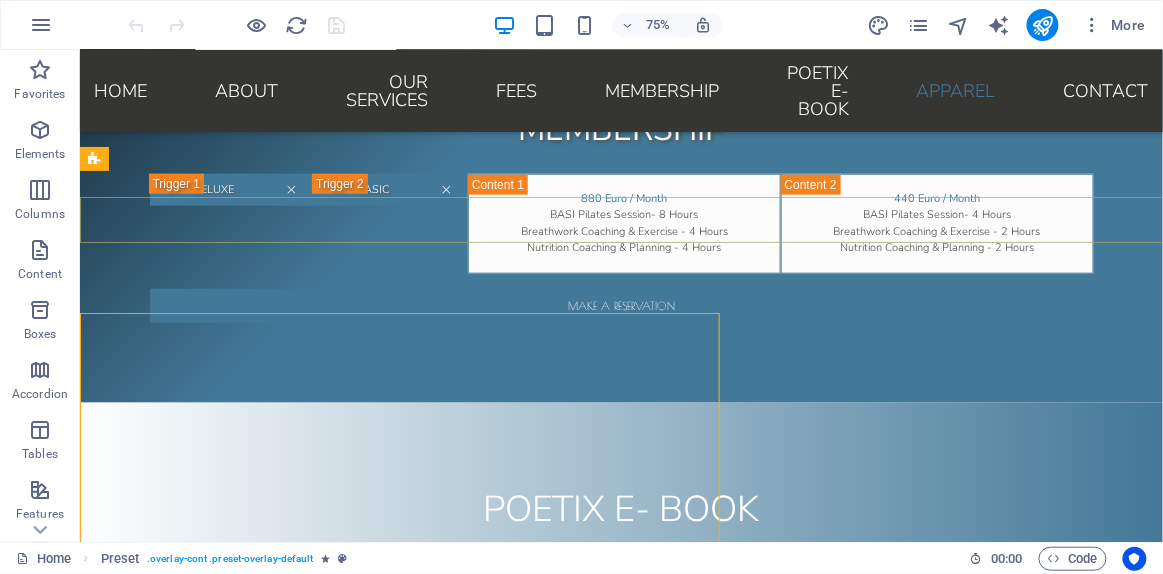 scroll, scrollTop: 7589, scrollLeft: 0, axis: vertical 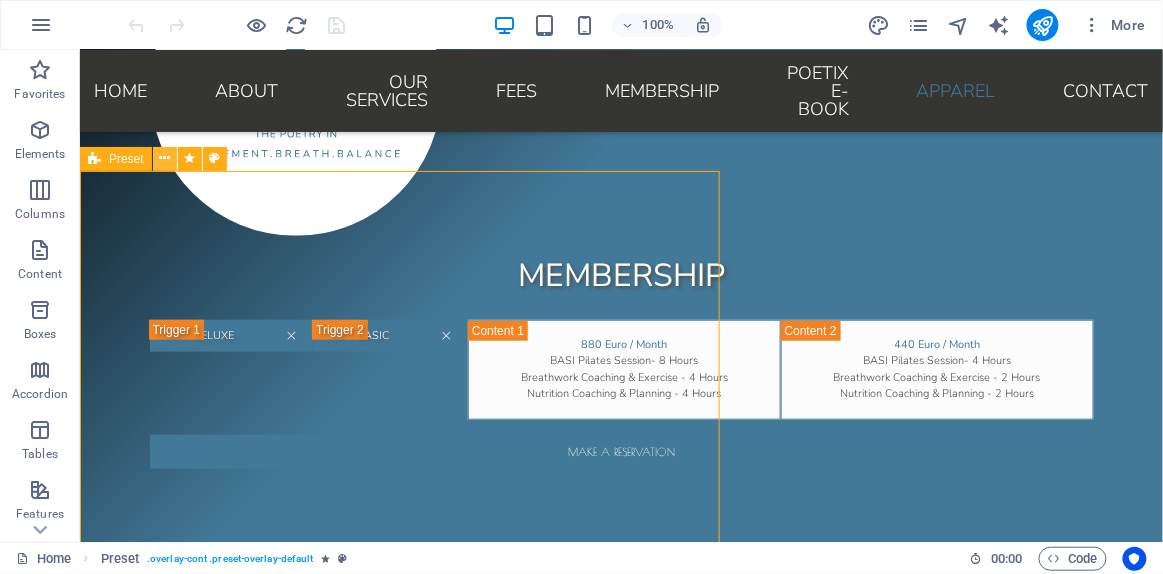 click at bounding box center [164, 158] 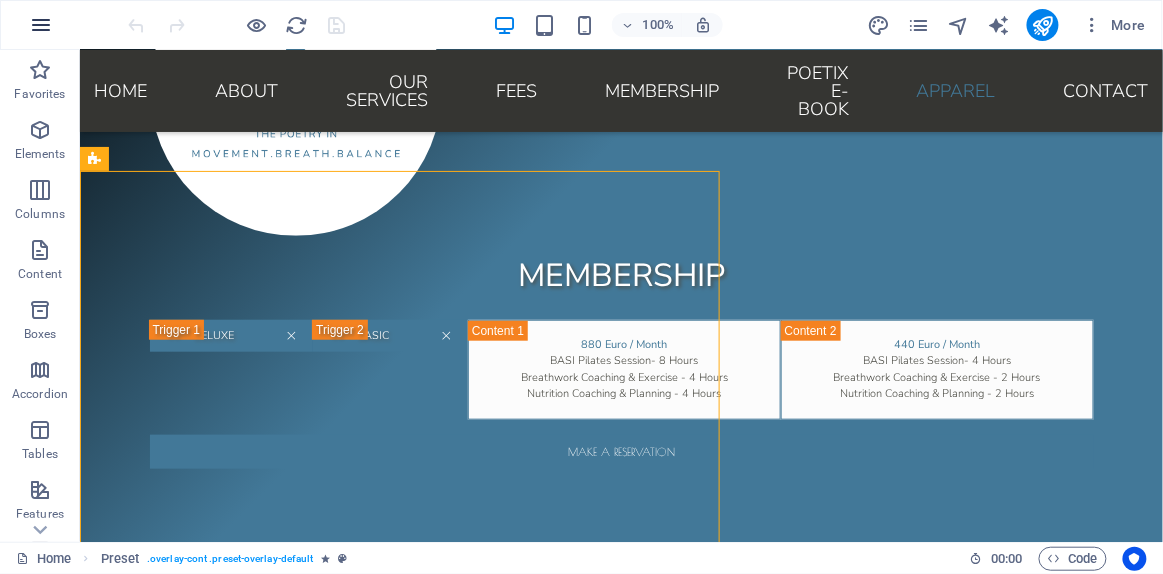 click at bounding box center (41, 25) 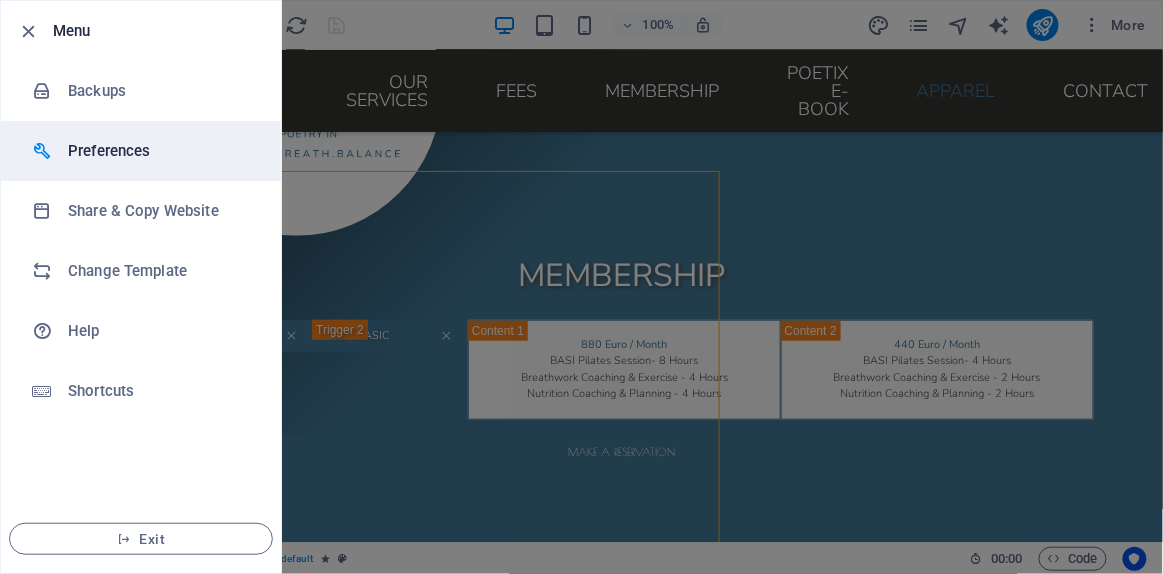click on "Preferences" at bounding box center (160, 151) 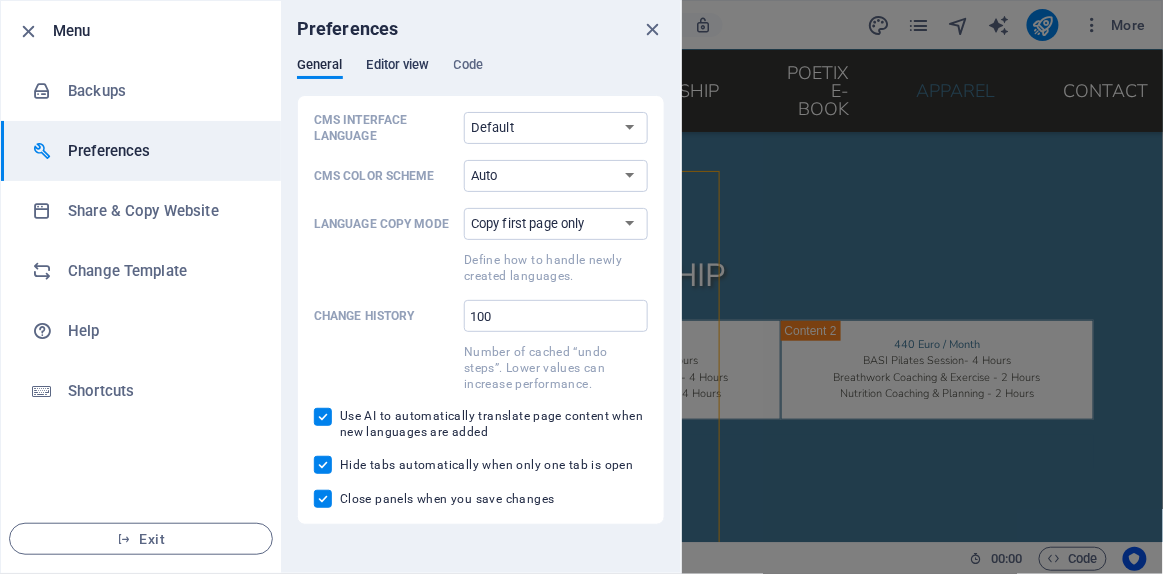 click on "Editor view" at bounding box center [398, 67] 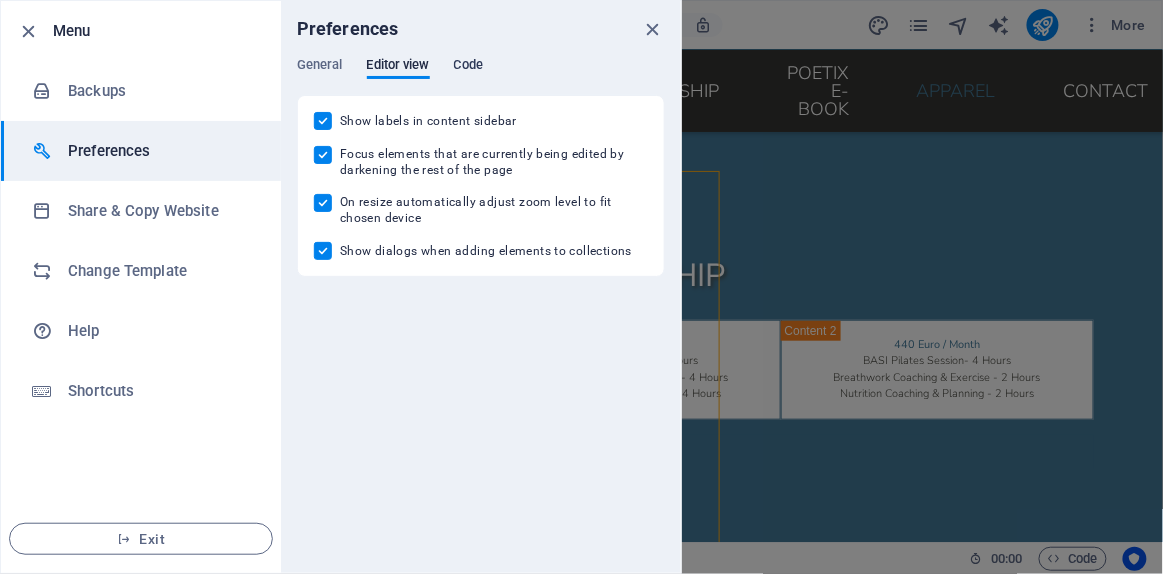 click on "Code" at bounding box center [468, 67] 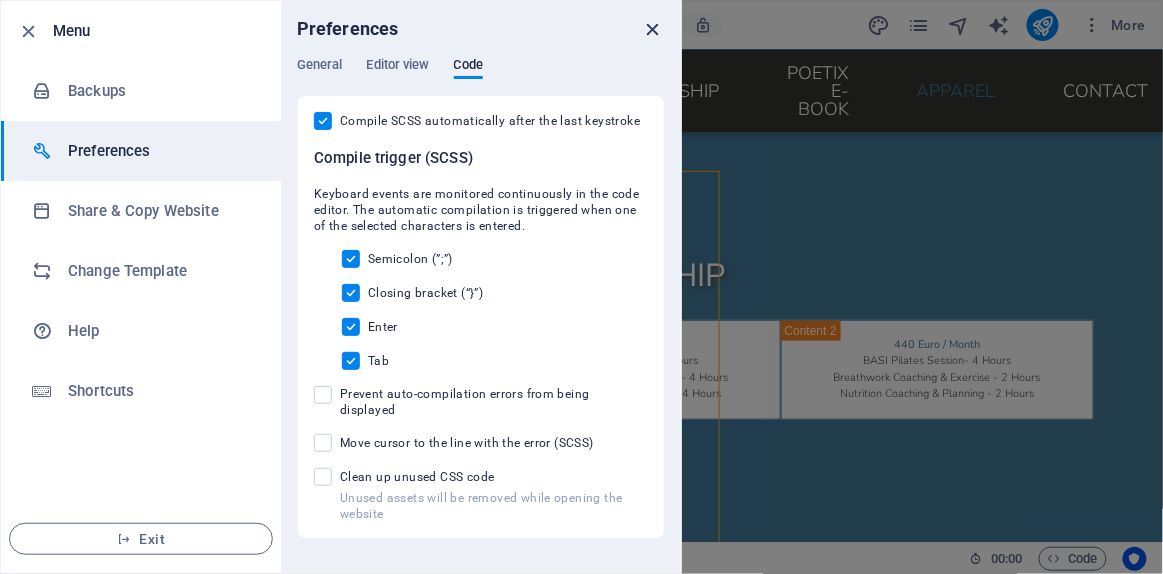 click at bounding box center (653, 29) 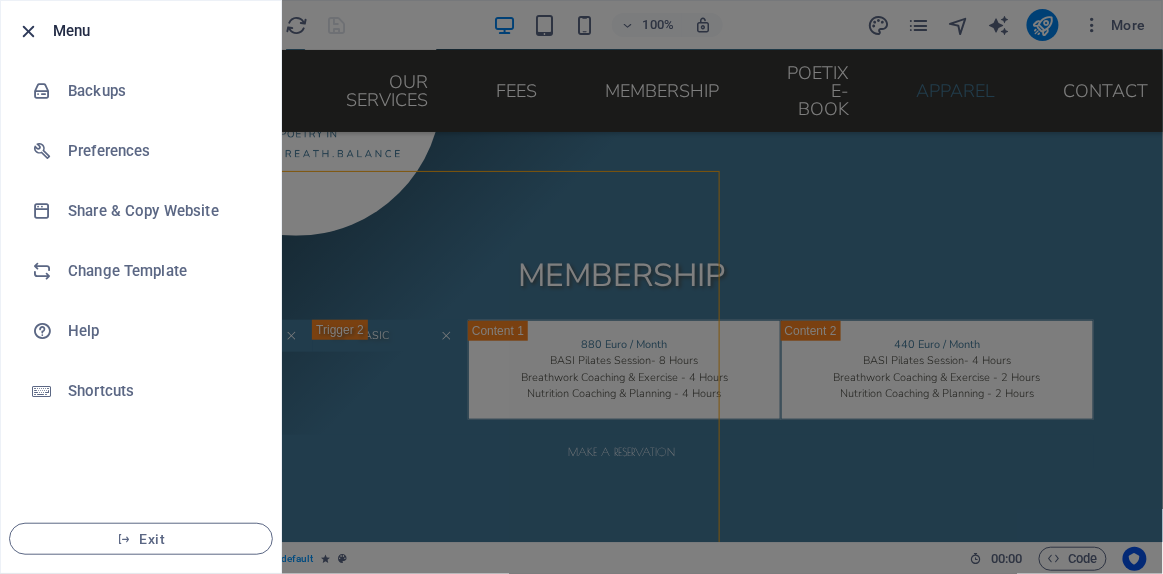 click at bounding box center [29, 31] 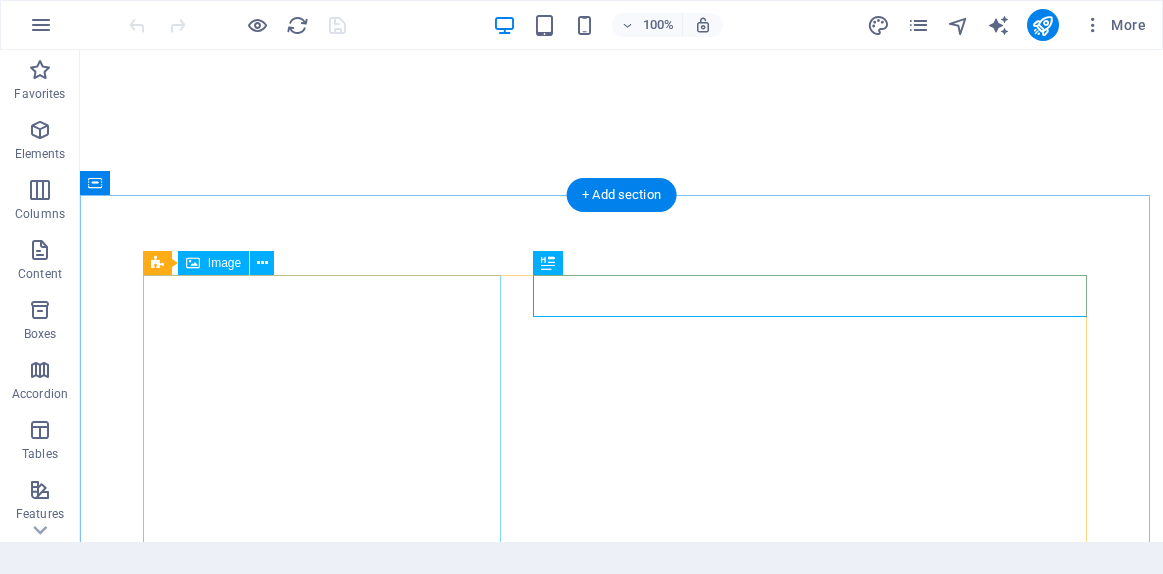 scroll, scrollTop: 0, scrollLeft: 0, axis: both 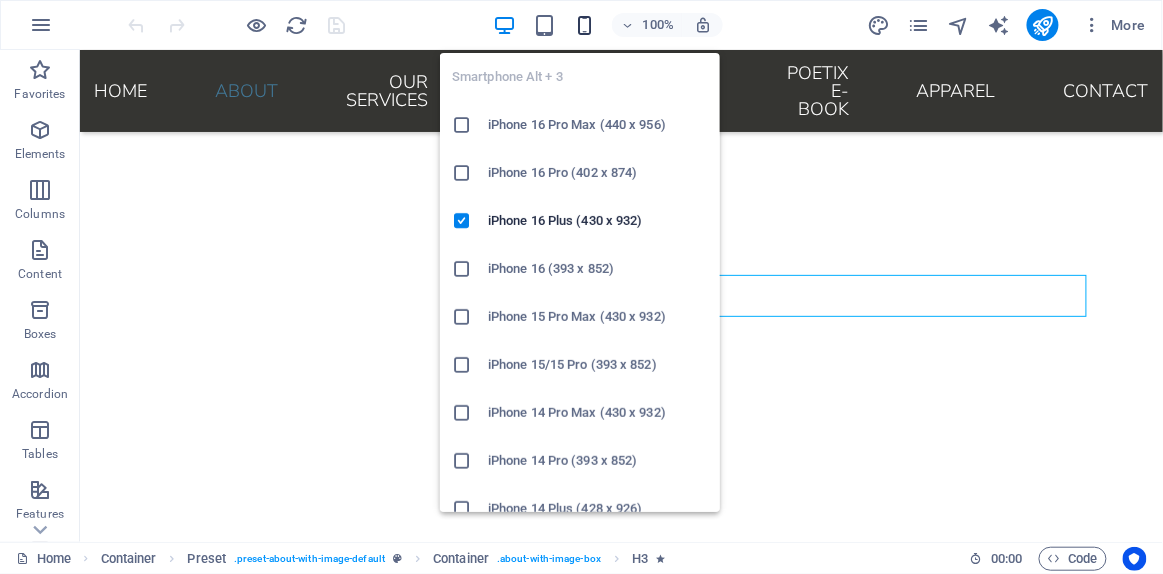 click at bounding box center (584, 25) 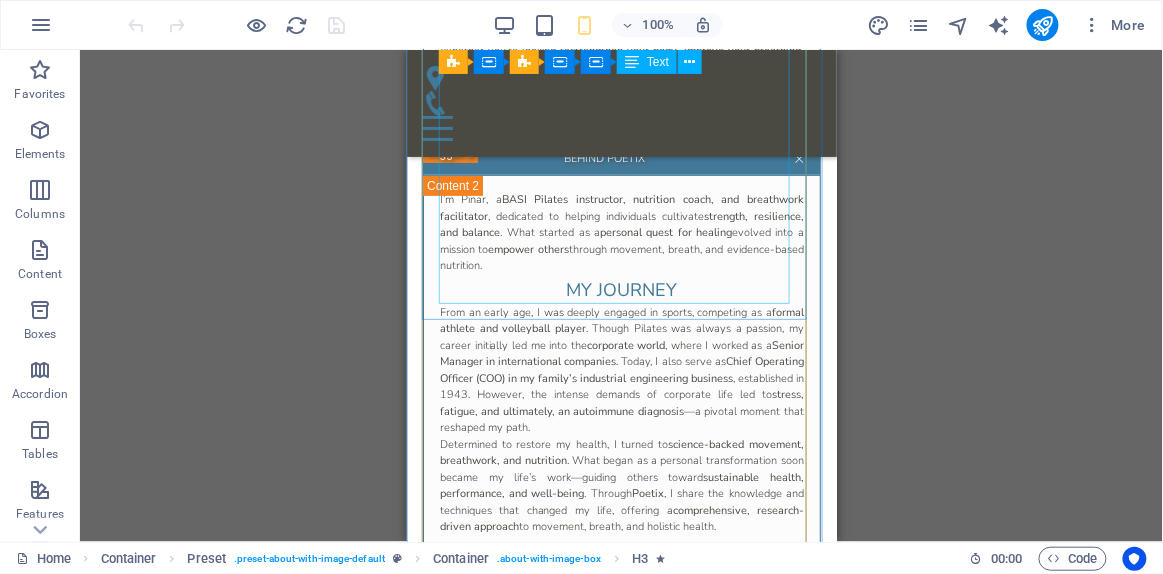 scroll, scrollTop: 2177, scrollLeft: 0, axis: vertical 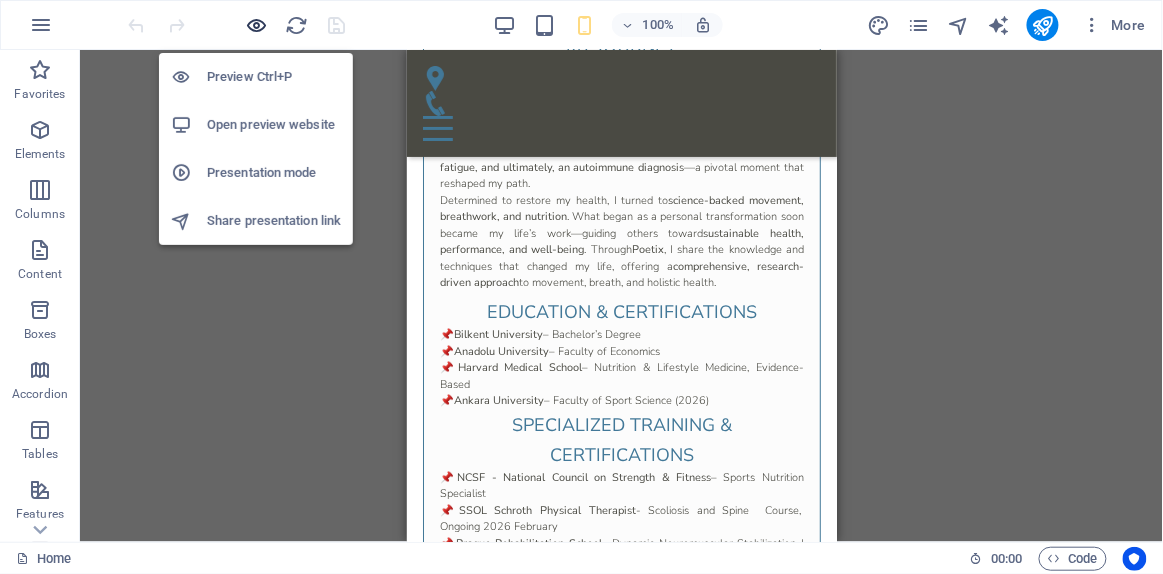 click at bounding box center (257, 25) 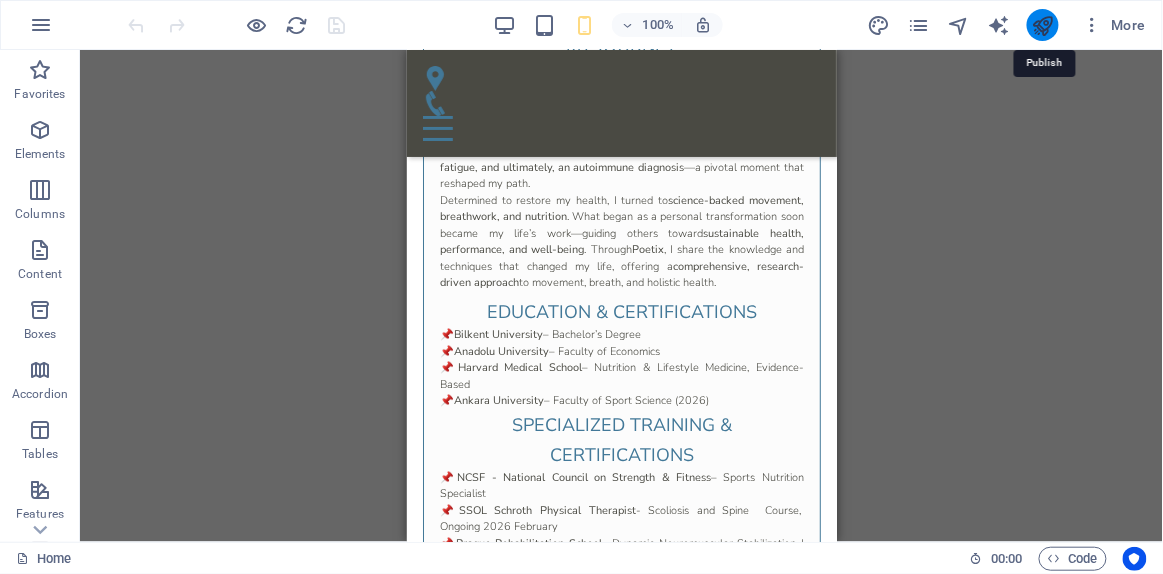 click at bounding box center [1042, 25] 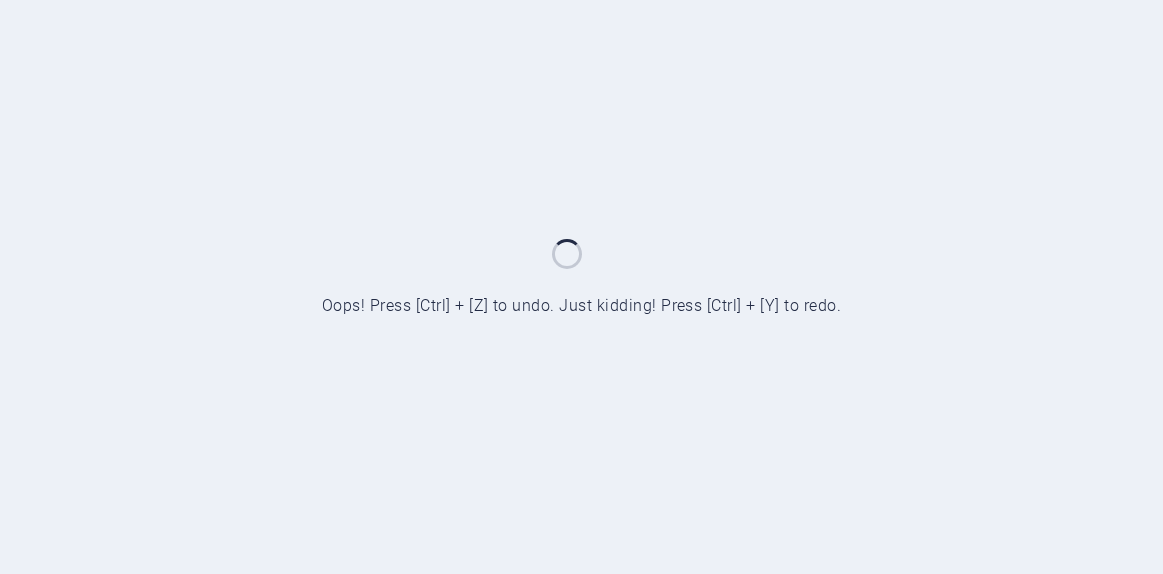 scroll, scrollTop: 0, scrollLeft: 0, axis: both 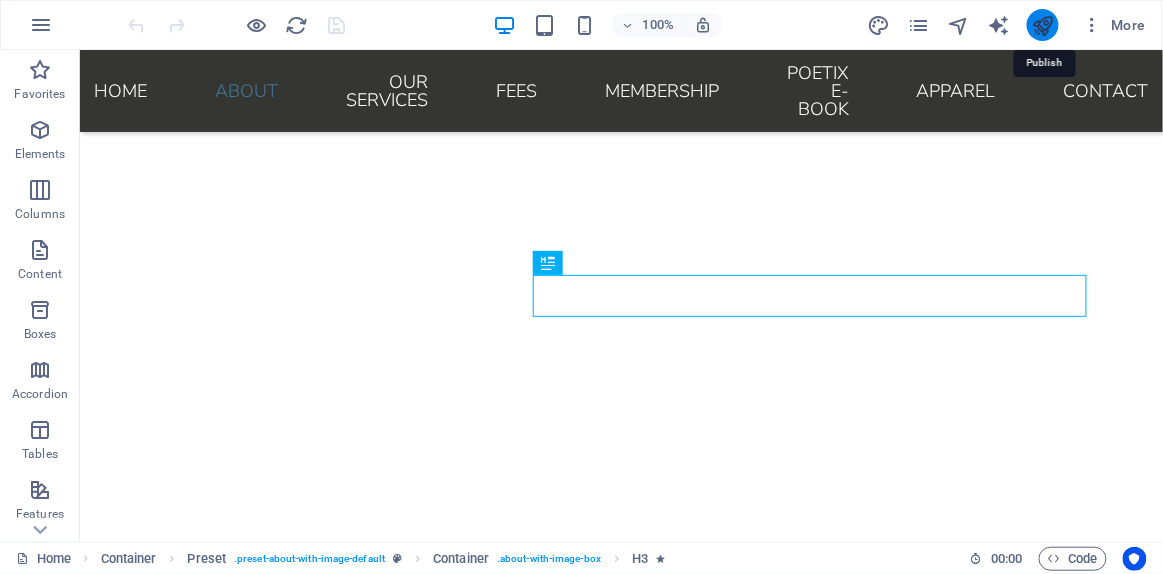 click at bounding box center [1042, 25] 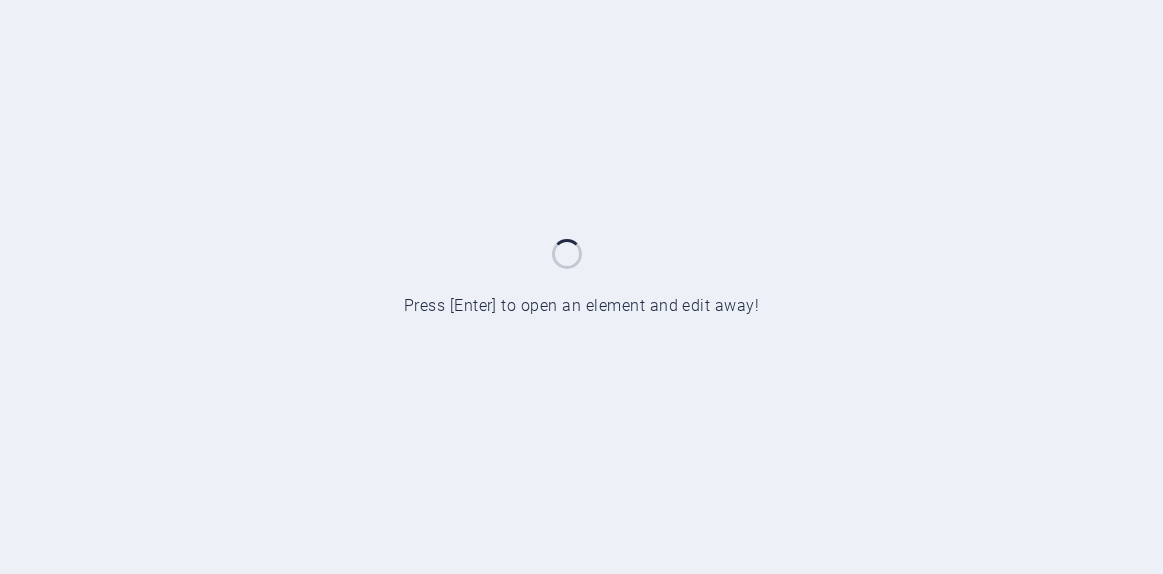 scroll, scrollTop: 0, scrollLeft: 0, axis: both 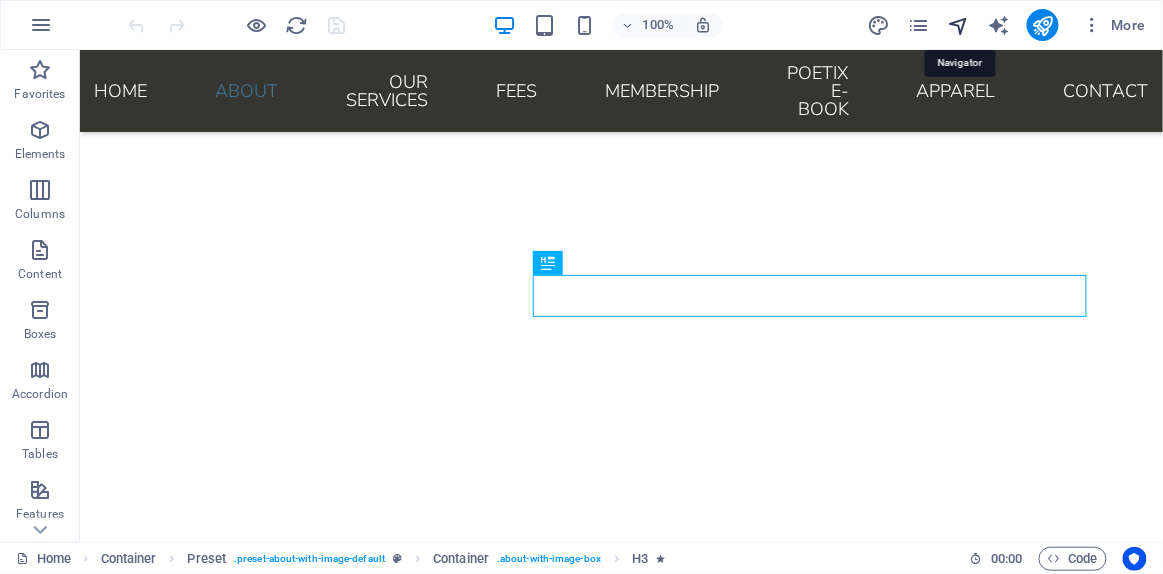 click at bounding box center [958, 25] 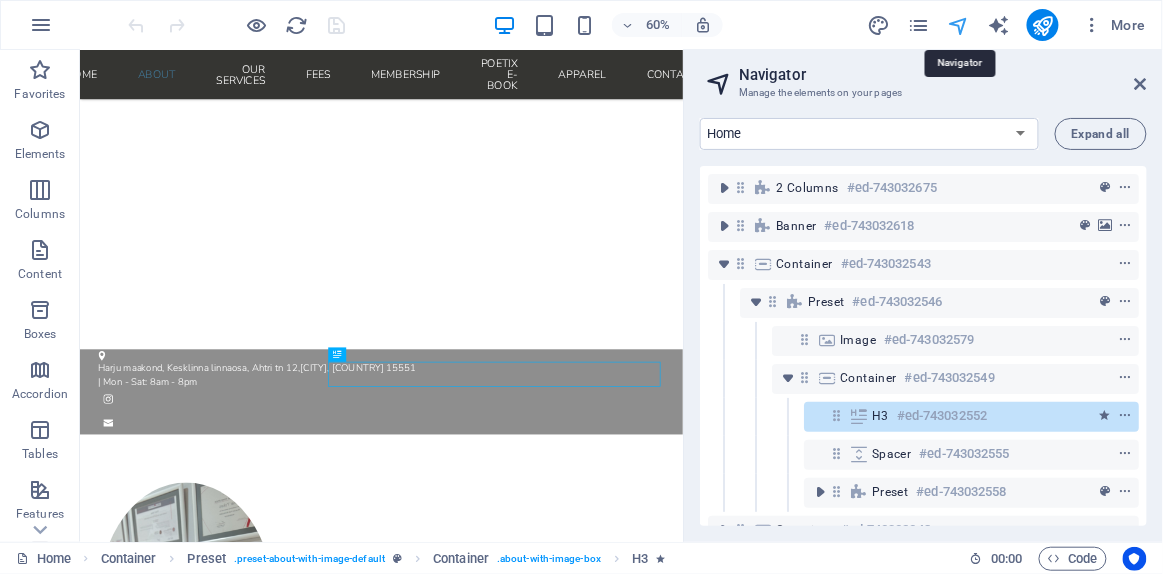 click at bounding box center (958, 25) 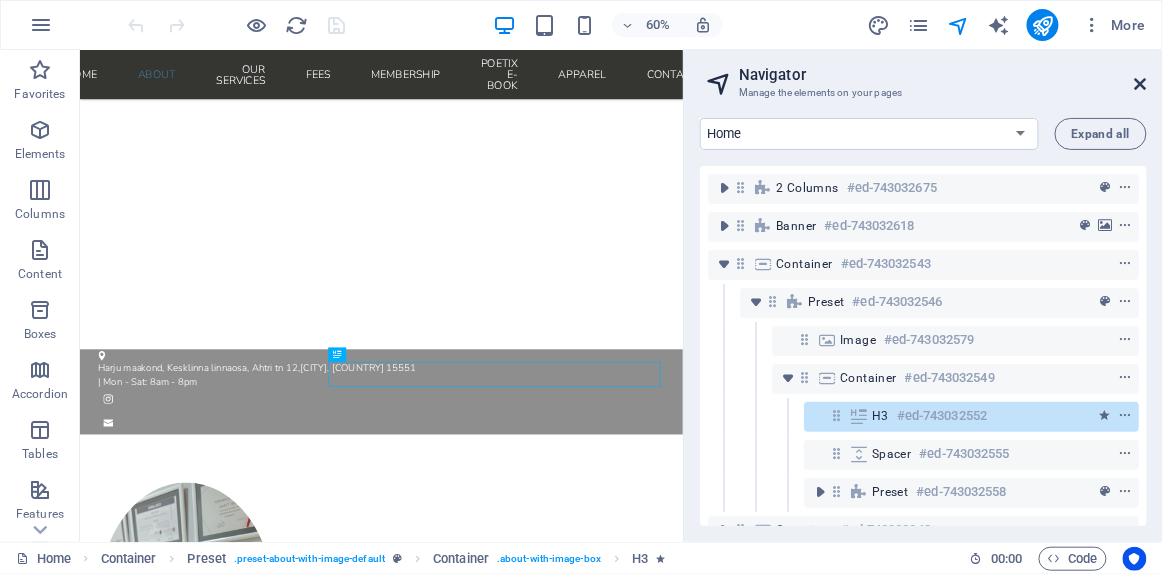 click at bounding box center [1141, 84] 